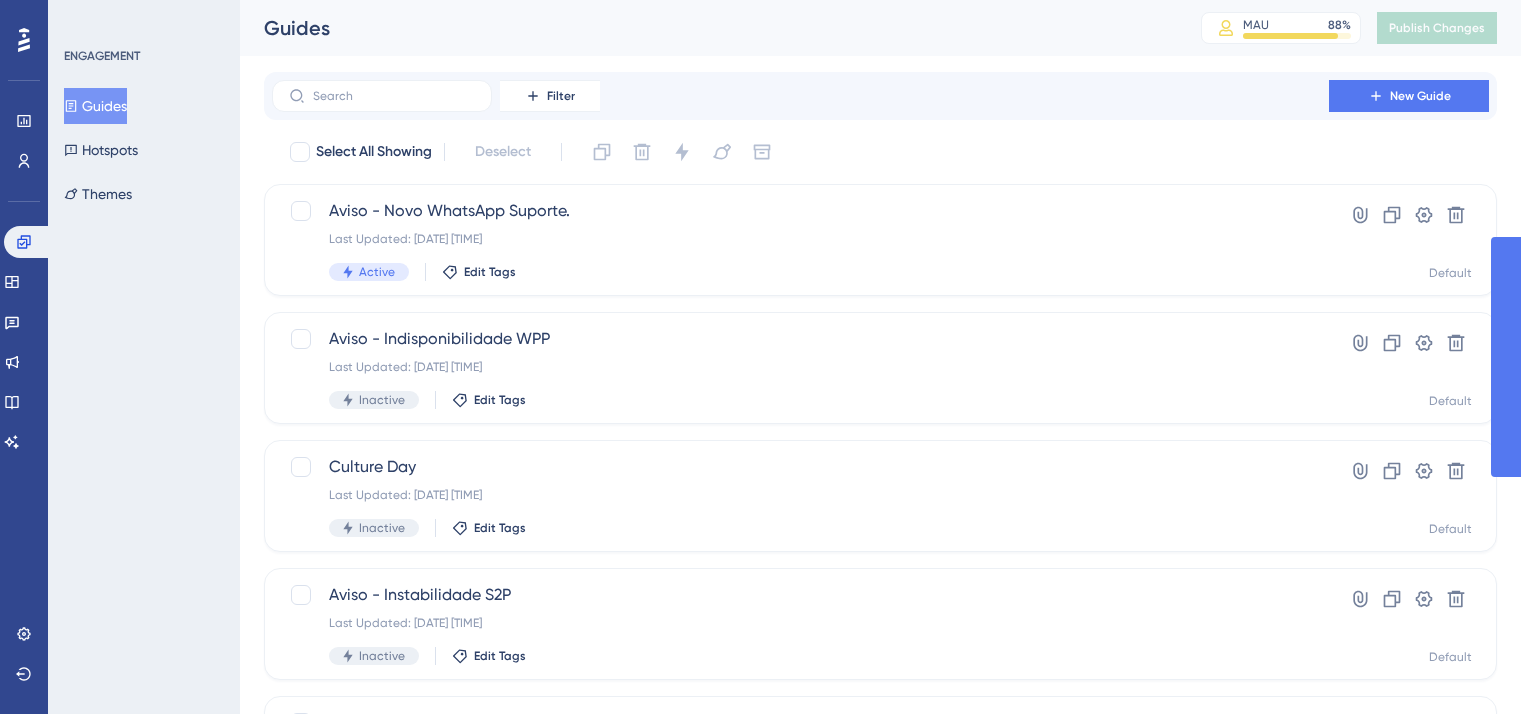 scroll, scrollTop: 0, scrollLeft: 0, axis: both 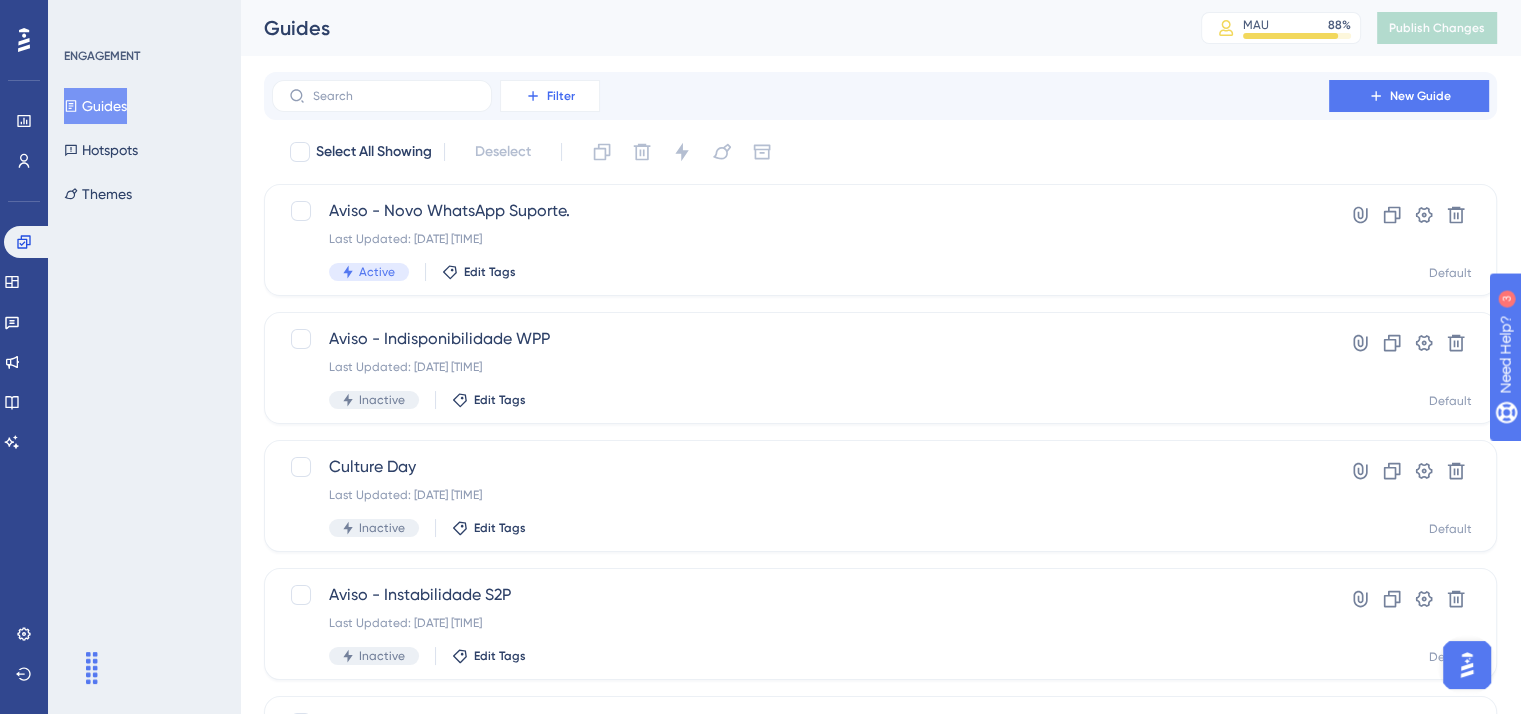 click on "Filter" at bounding box center [550, 96] 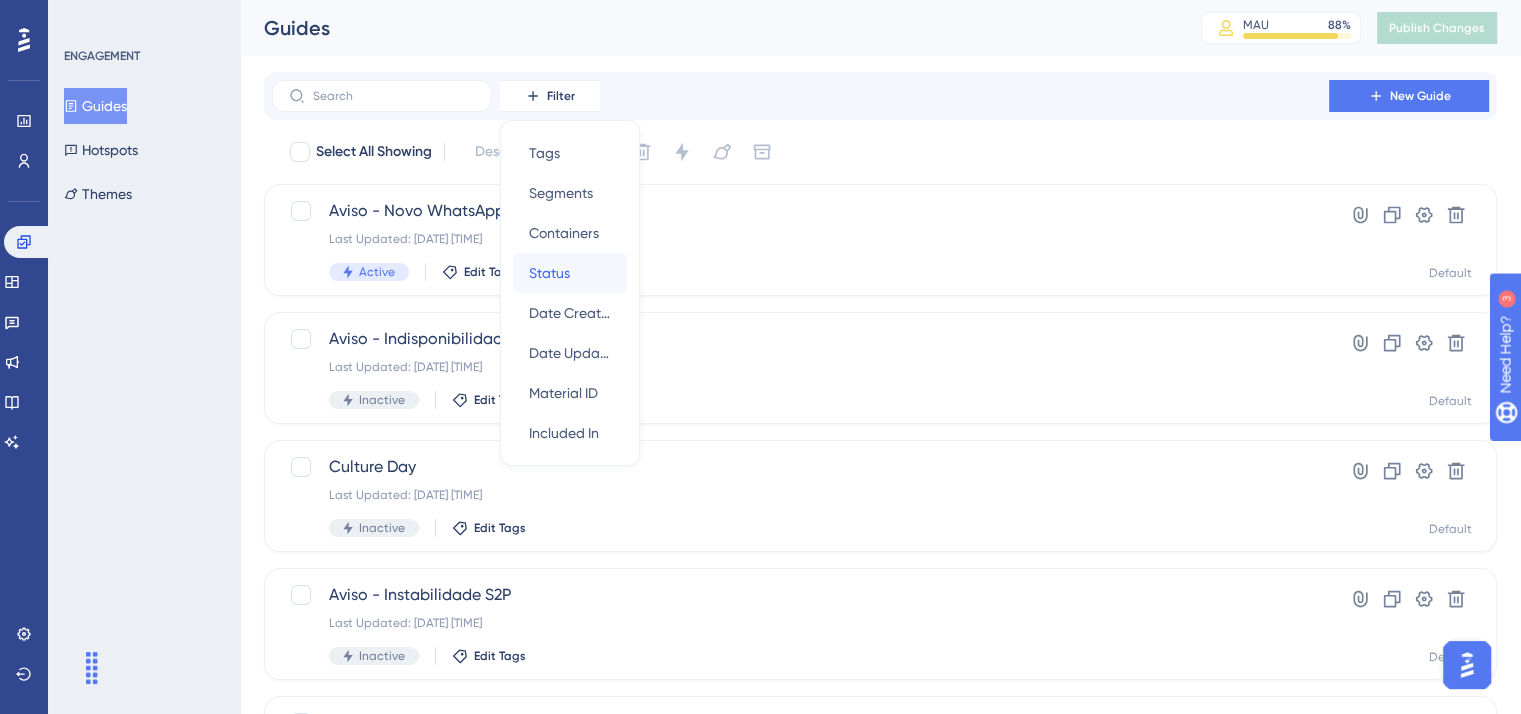 click on "Status" at bounding box center (549, 273) 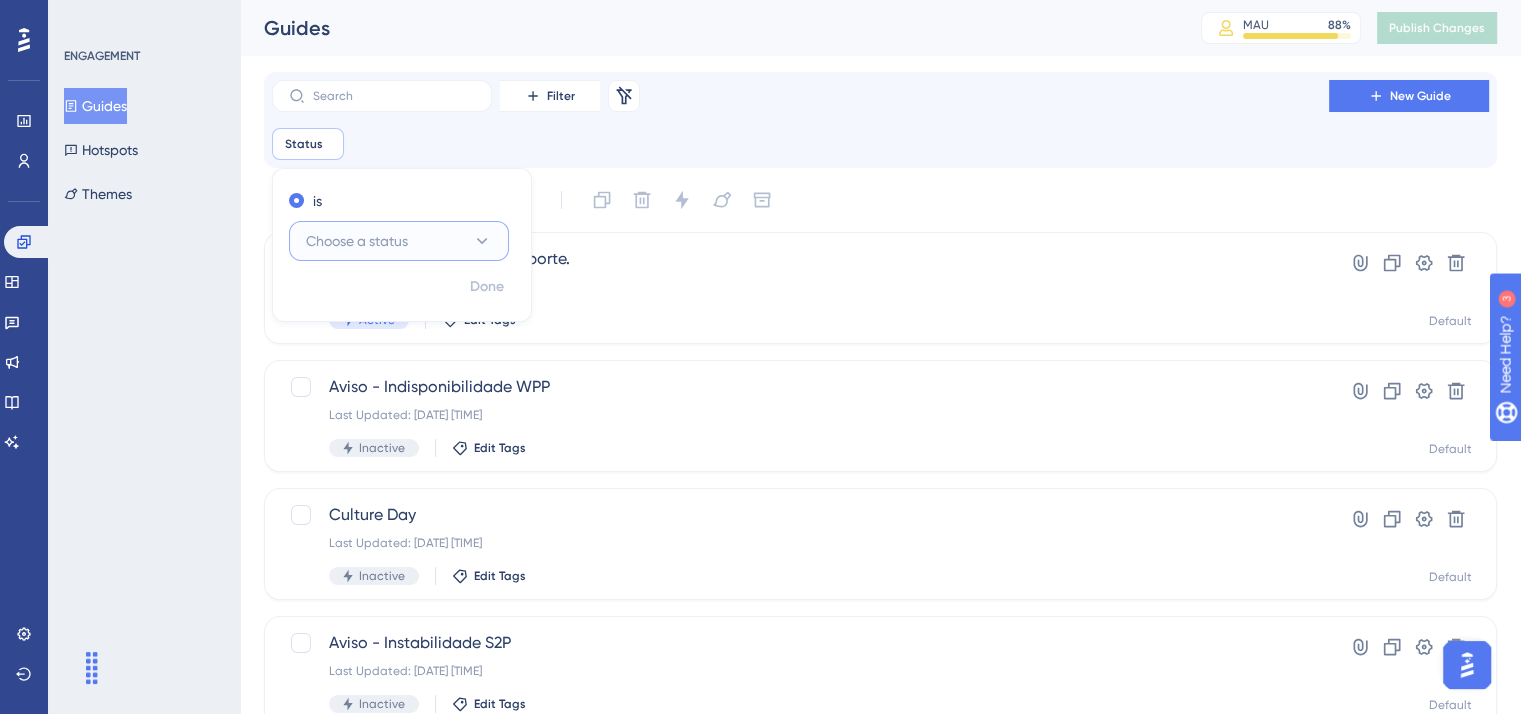 click on "Choose a status" at bounding box center (399, 241) 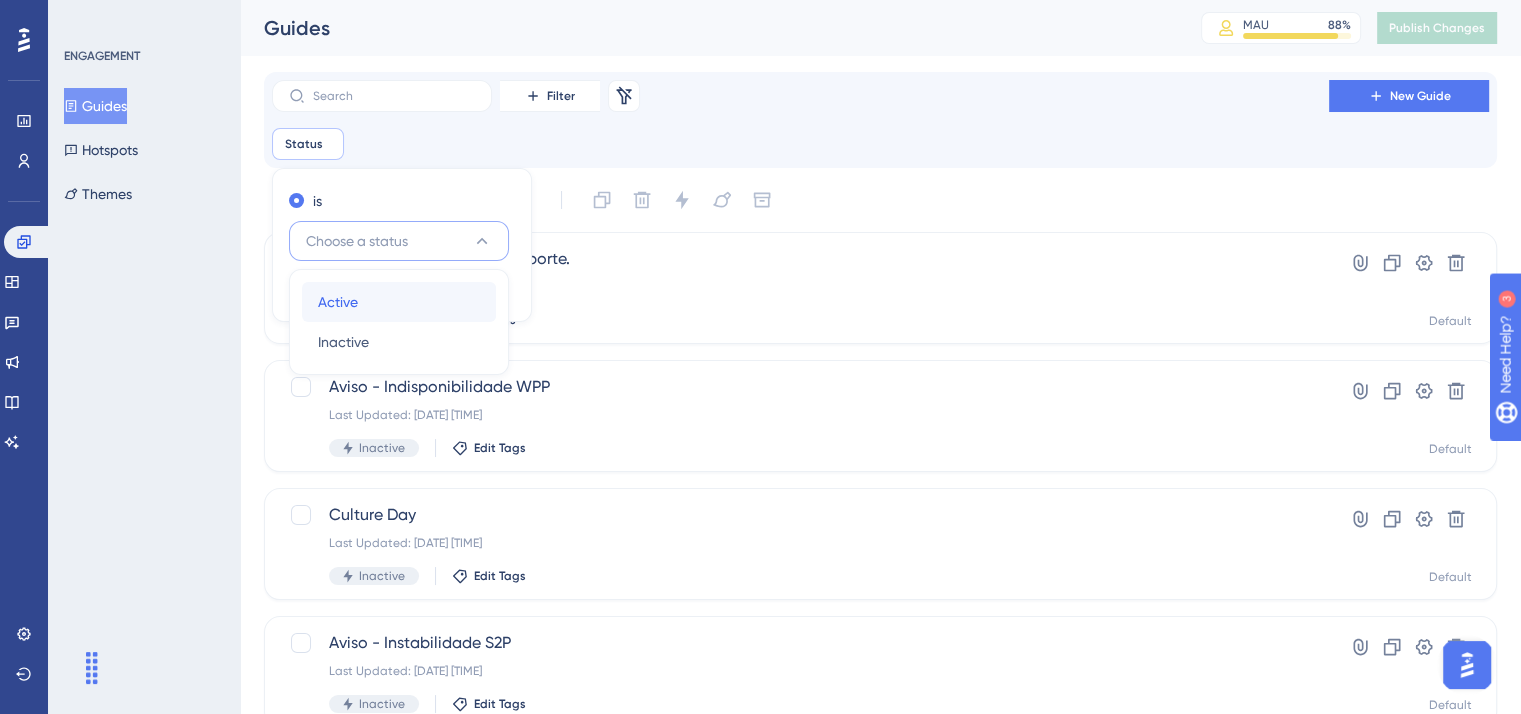 click on "Active Active" at bounding box center [399, 302] 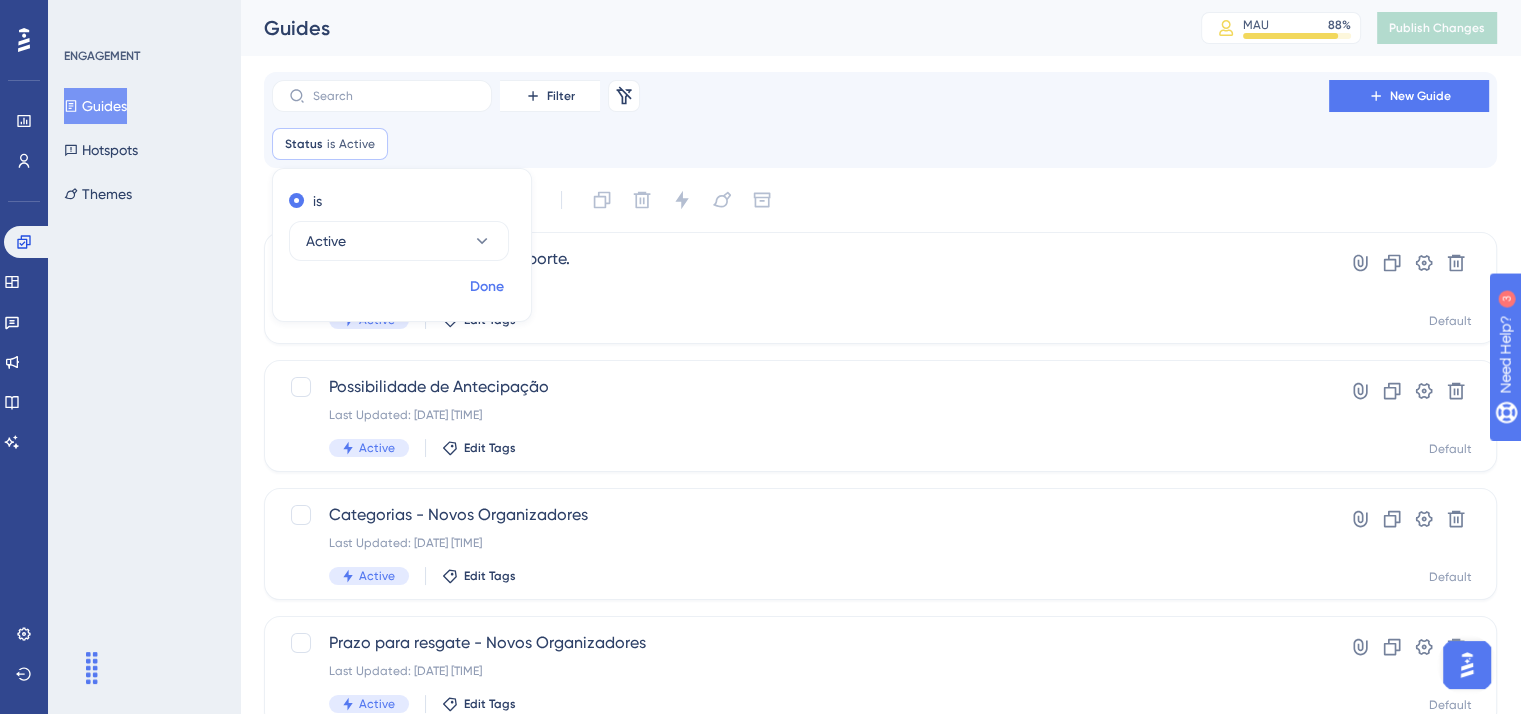 click on "Done" at bounding box center [487, 287] 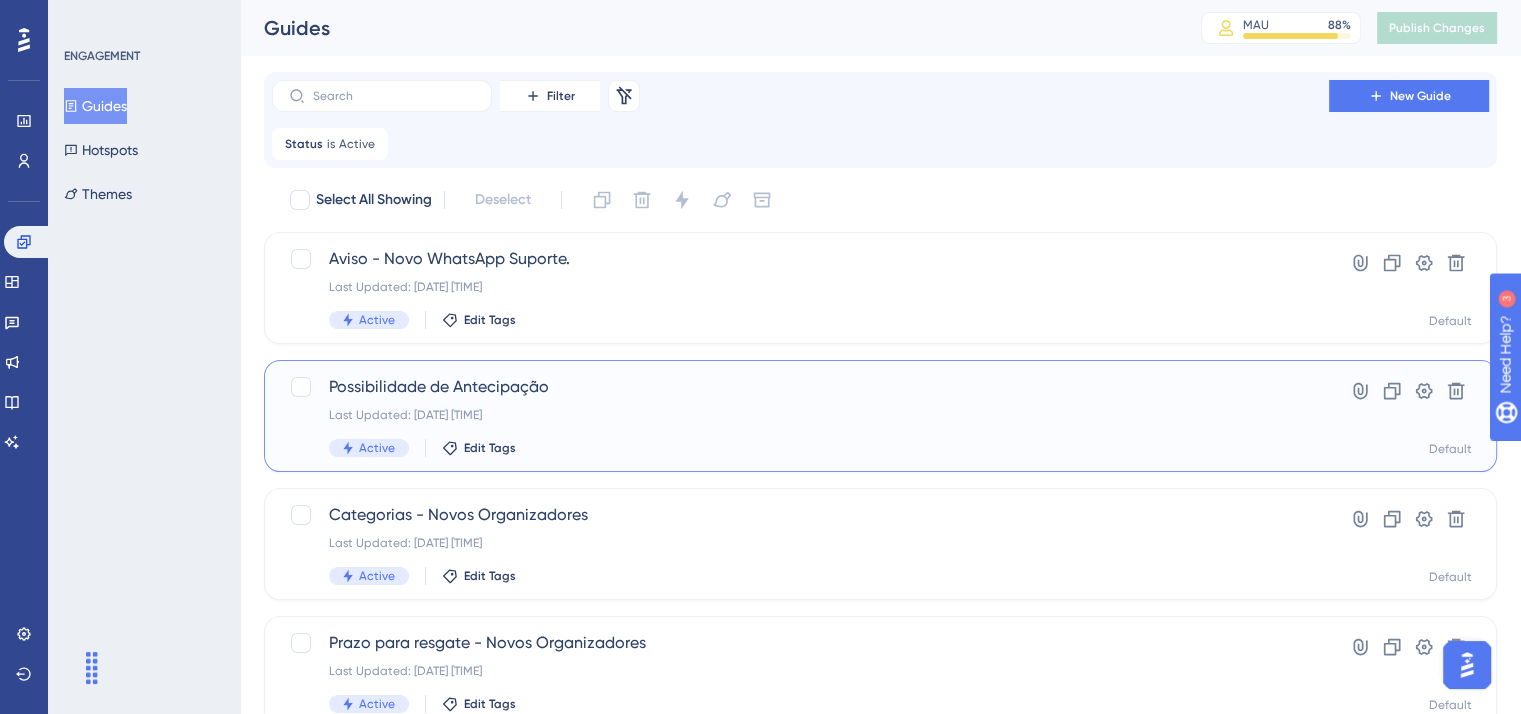 click on "Last Updated: 23 de fev. de 2024 01:54 PM" at bounding box center [800, 415] 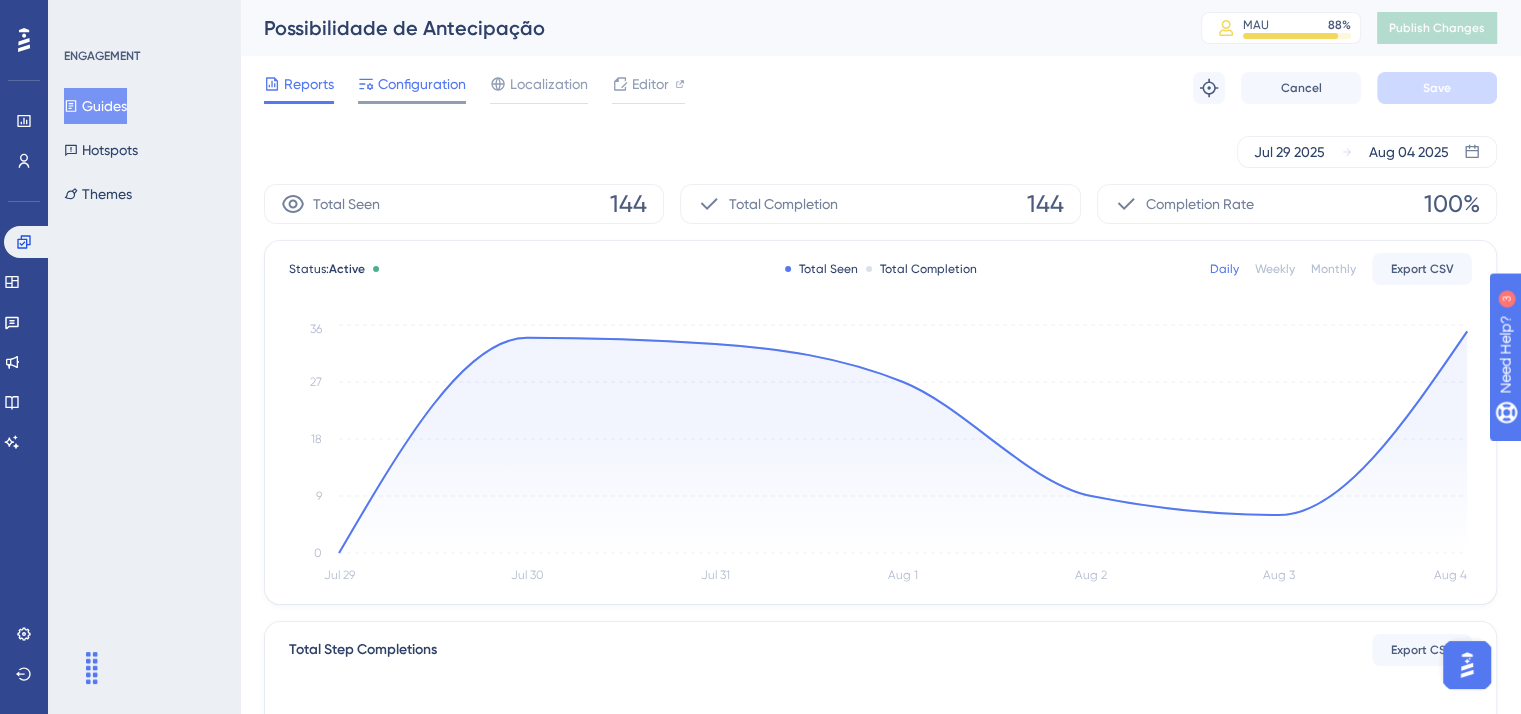 click on "Configuration" at bounding box center (412, 88) 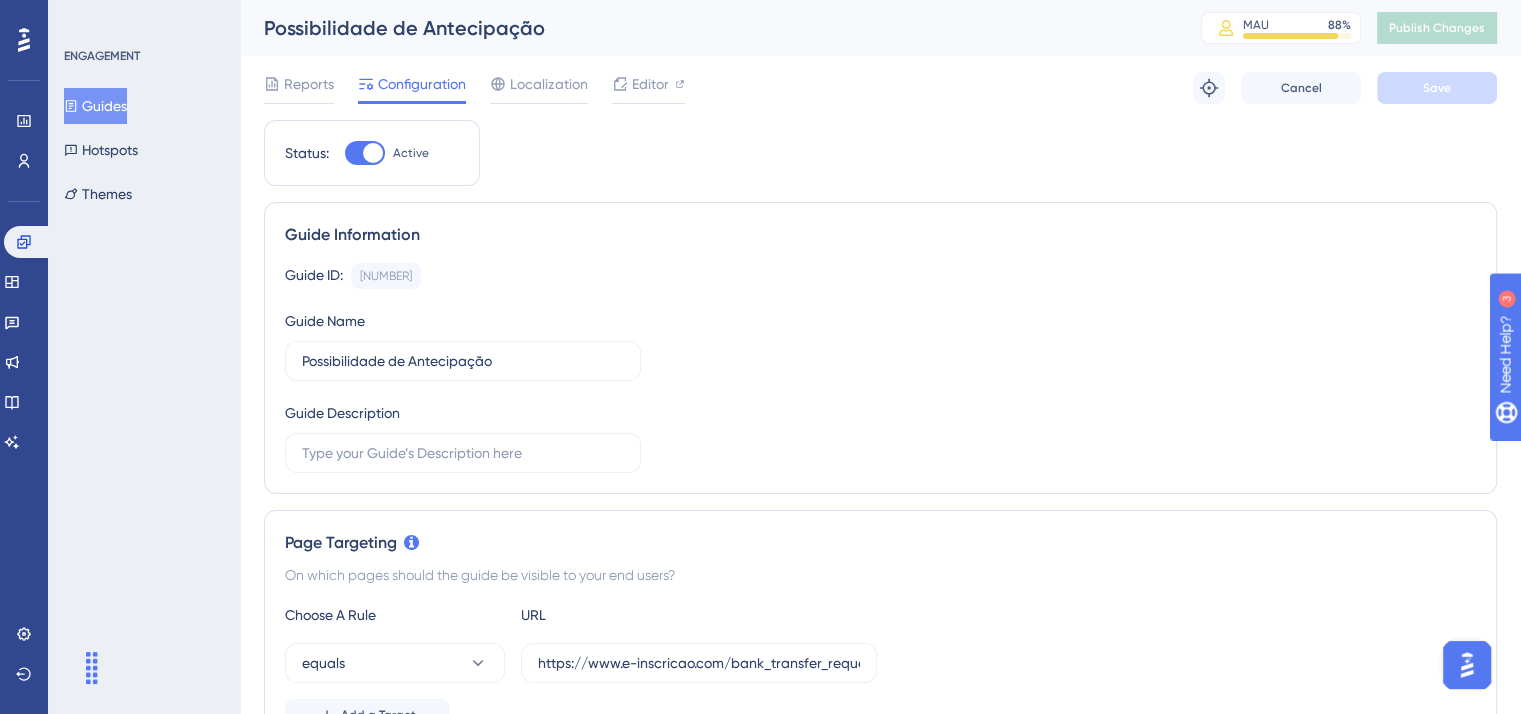 click at bounding box center (373, 153) 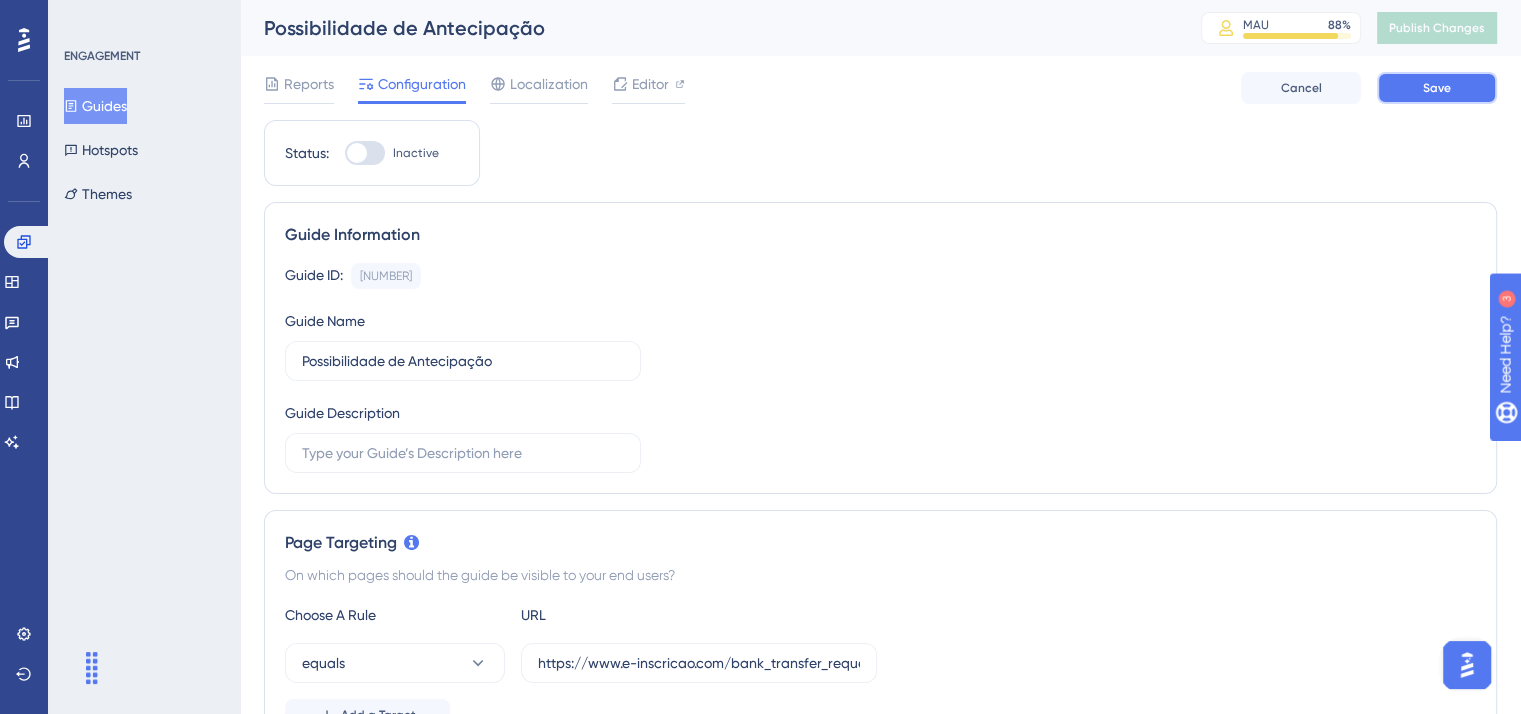 click on "Save" at bounding box center (1437, 88) 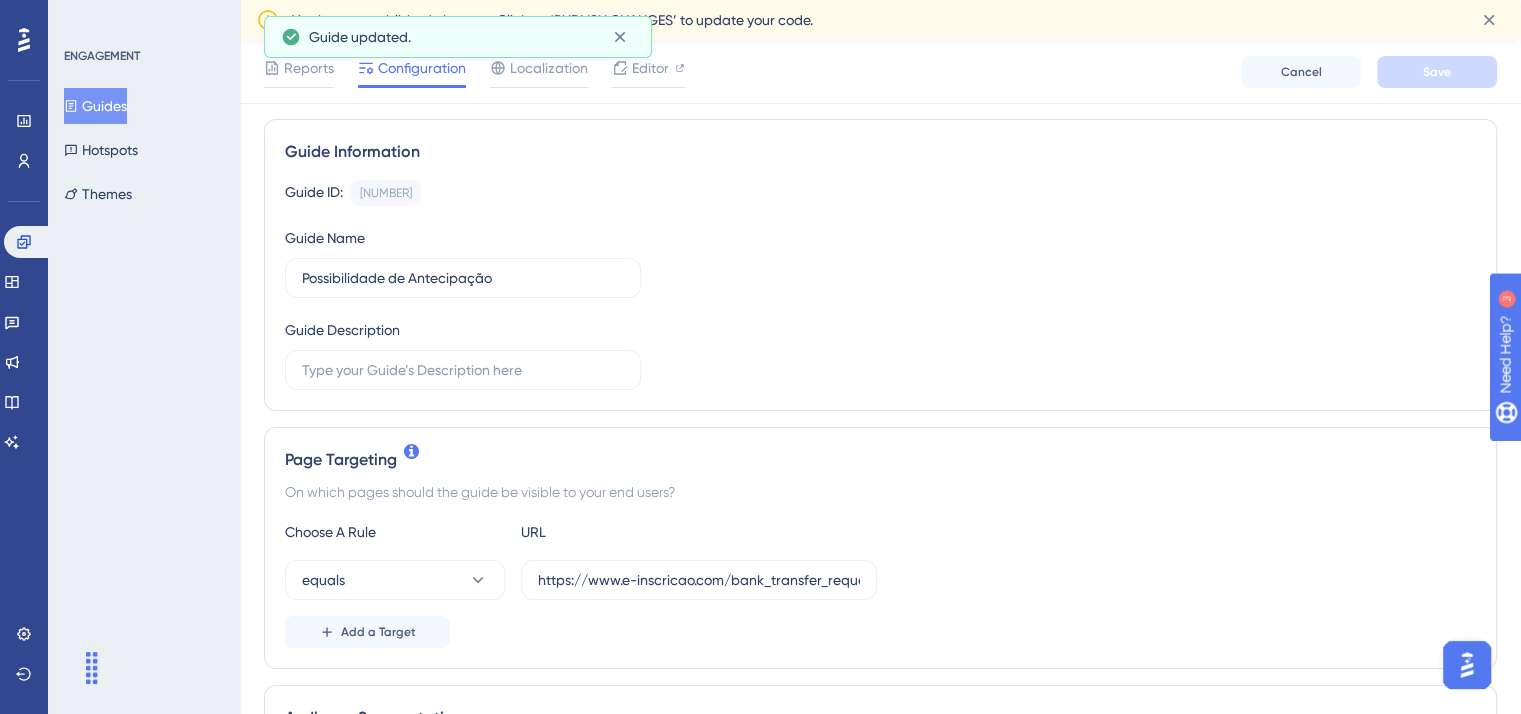 scroll, scrollTop: 0, scrollLeft: 0, axis: both 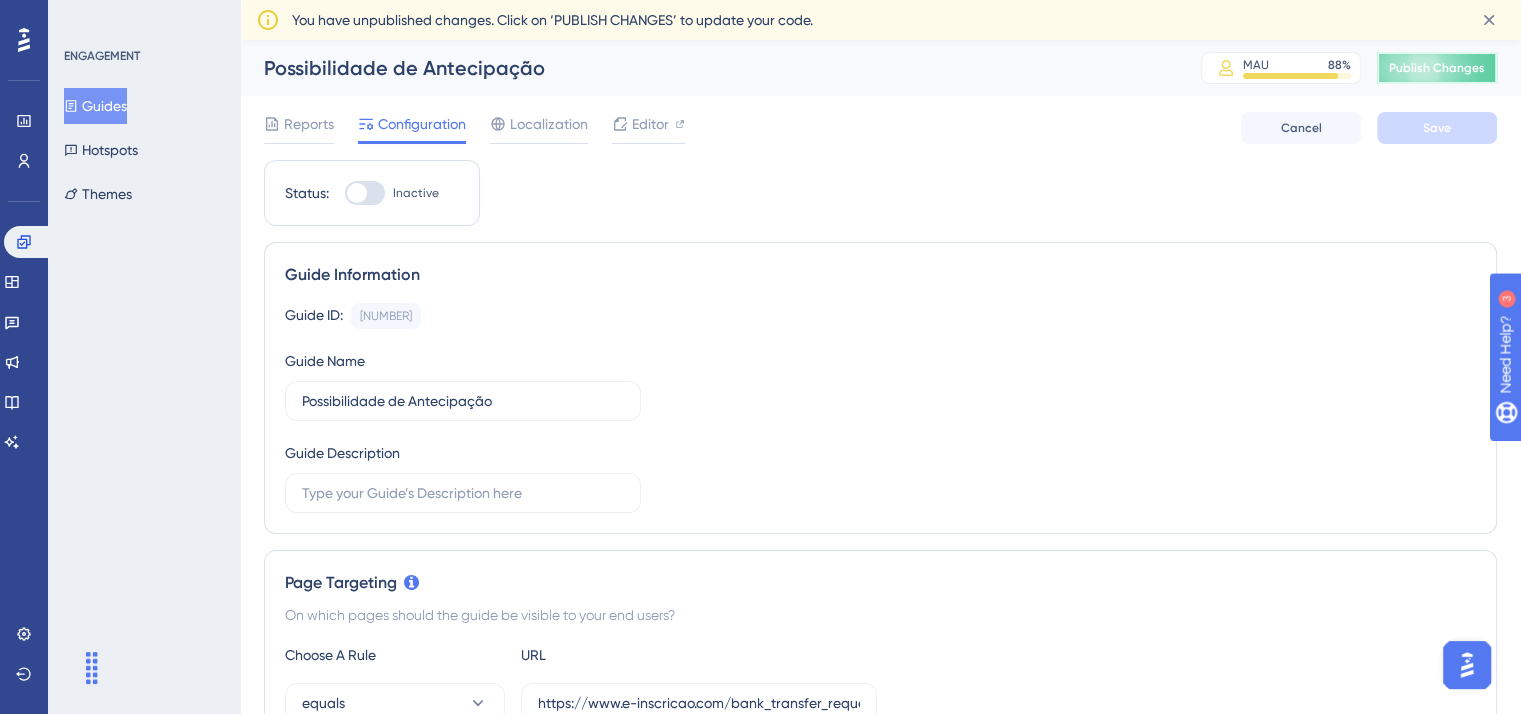 click on "Publish Changes" at bounding box center (1437, 68) 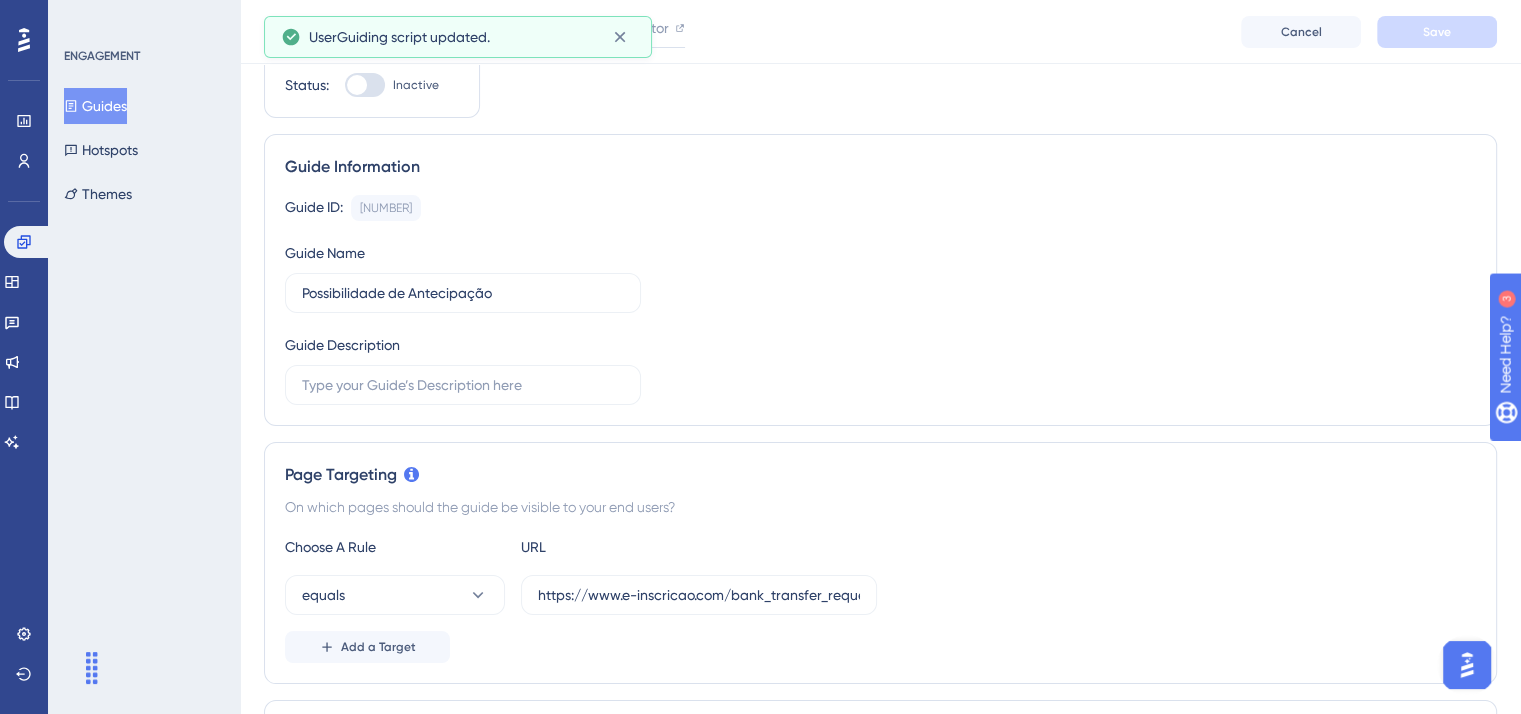 scroll, scrollTop: 0, scrollLeft: 0, axis: both 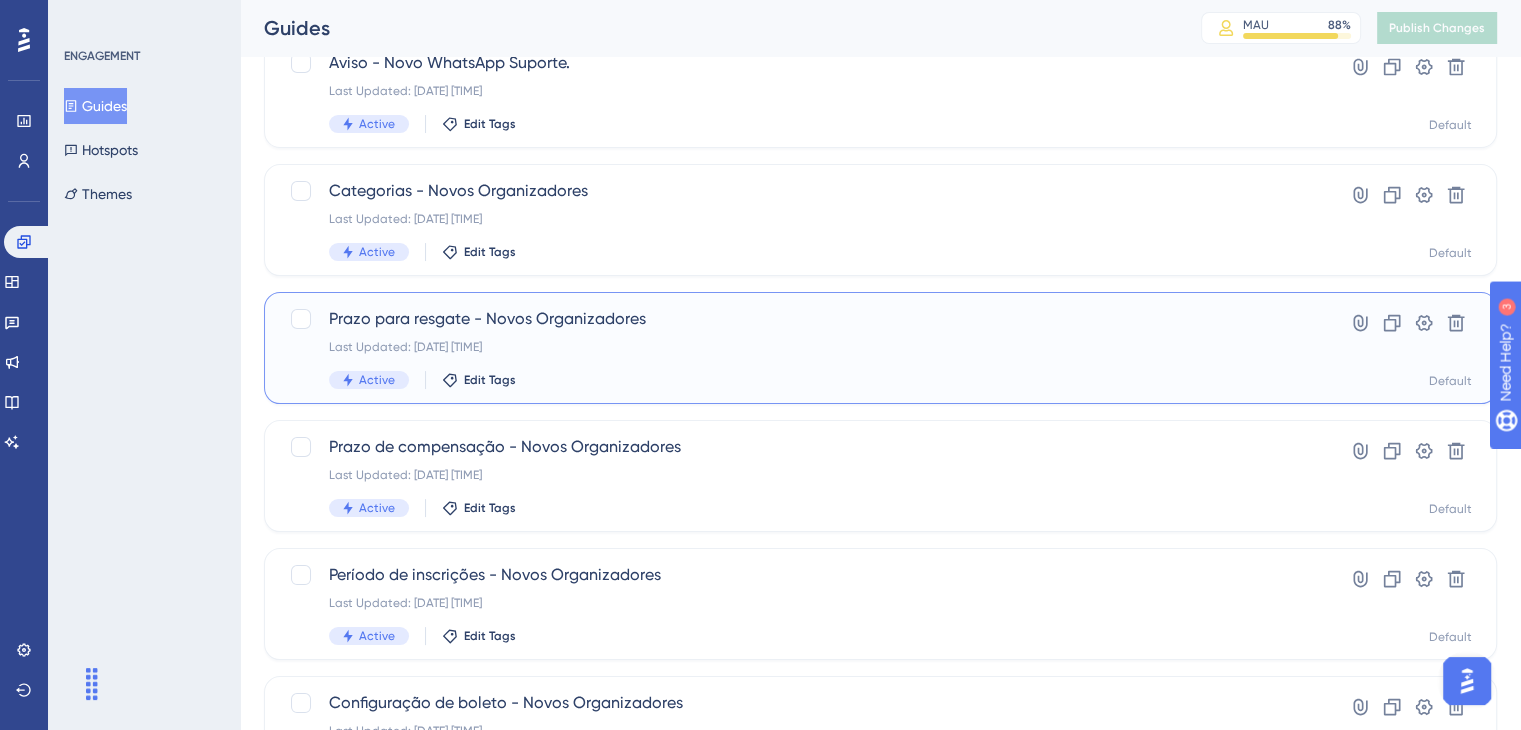click on "Active Edit Tags" at bounding box center (800, 380) 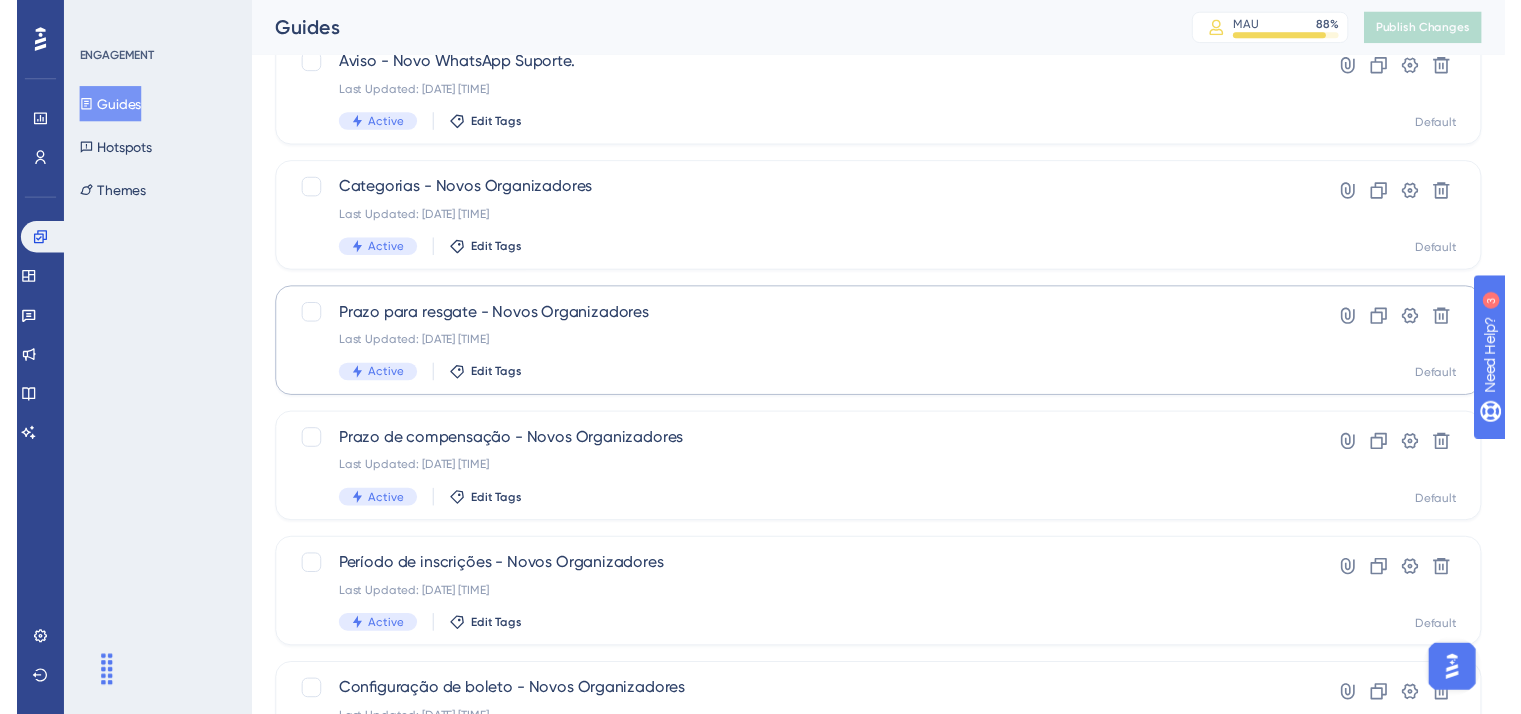 scroll, scrollTop: 0, scrollLeft: 0, axis: both 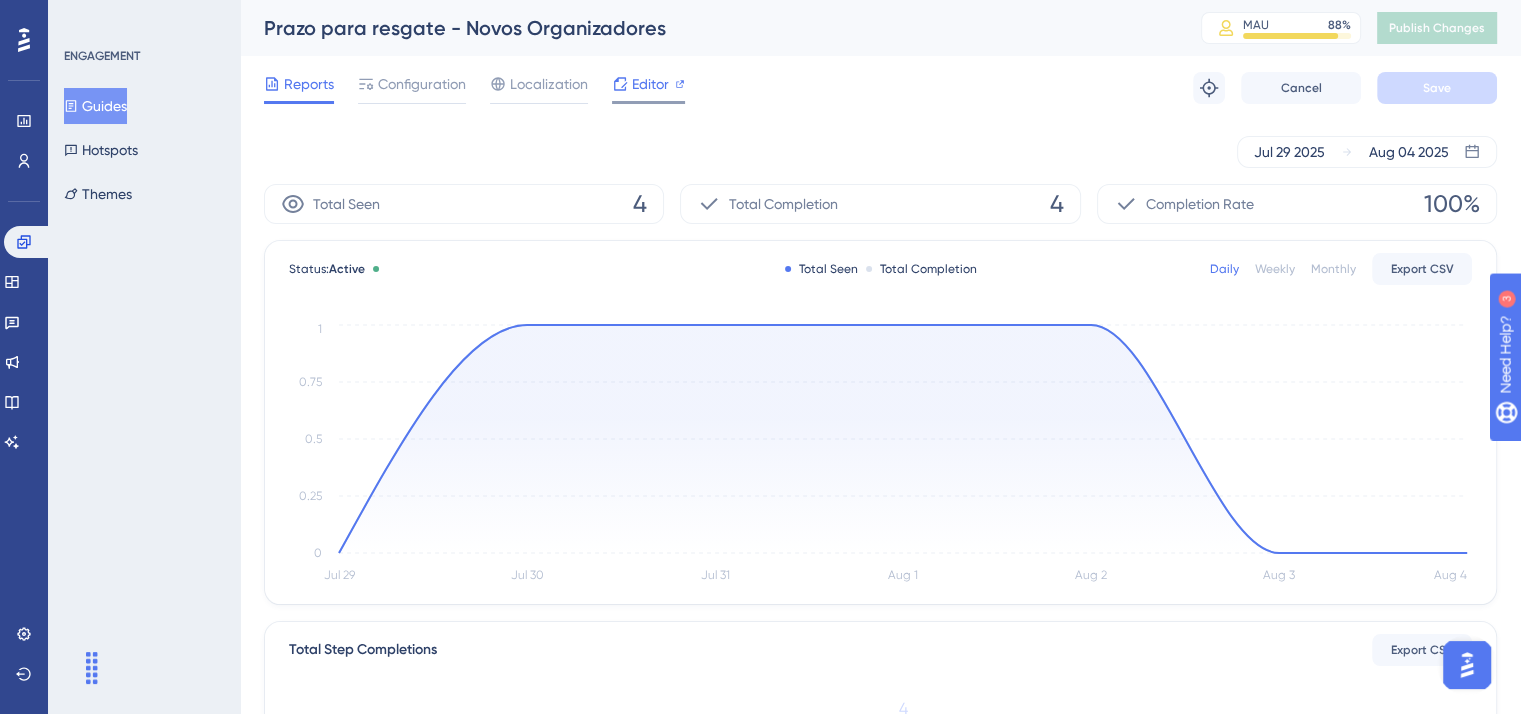 click on "Editor" at bounding box center [648, 88] 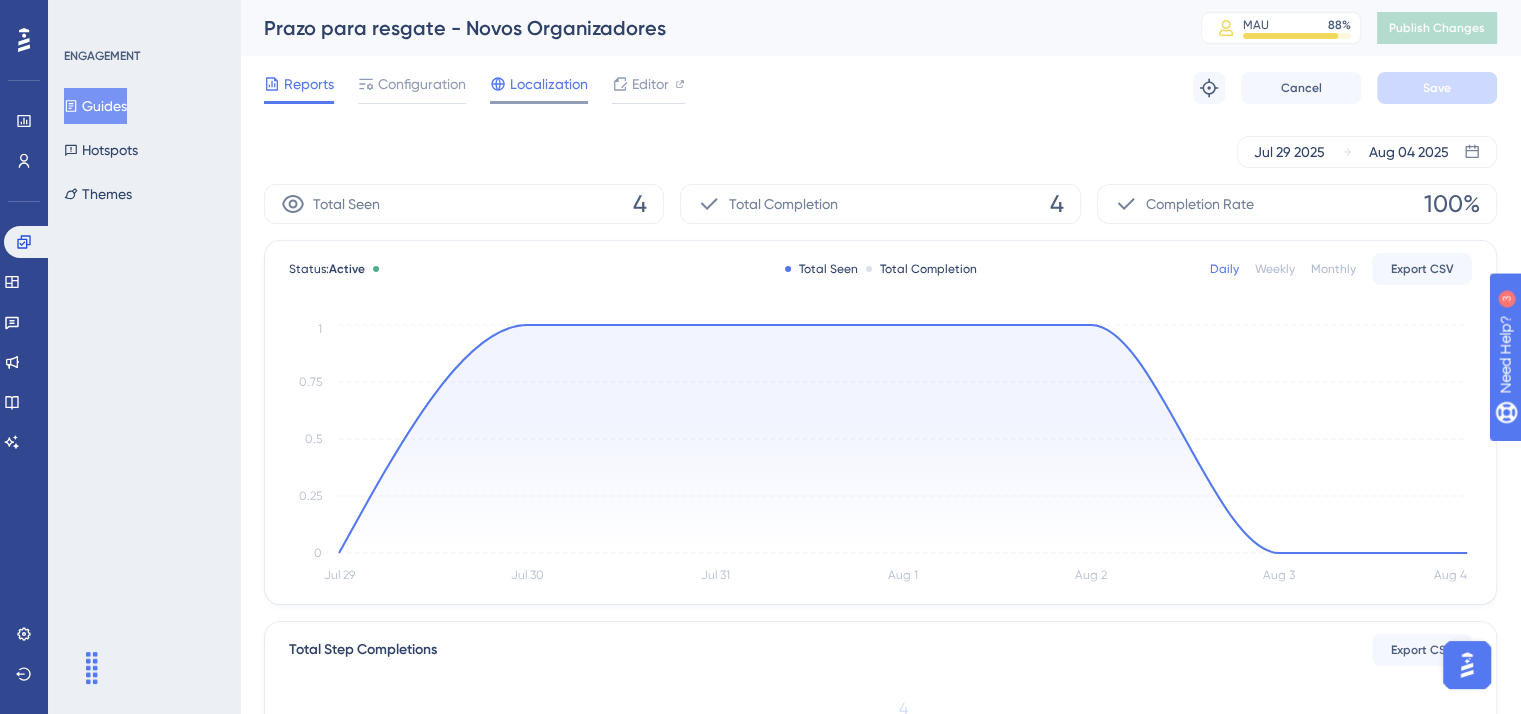 click on "Localization" at bounding box center (549, 84) 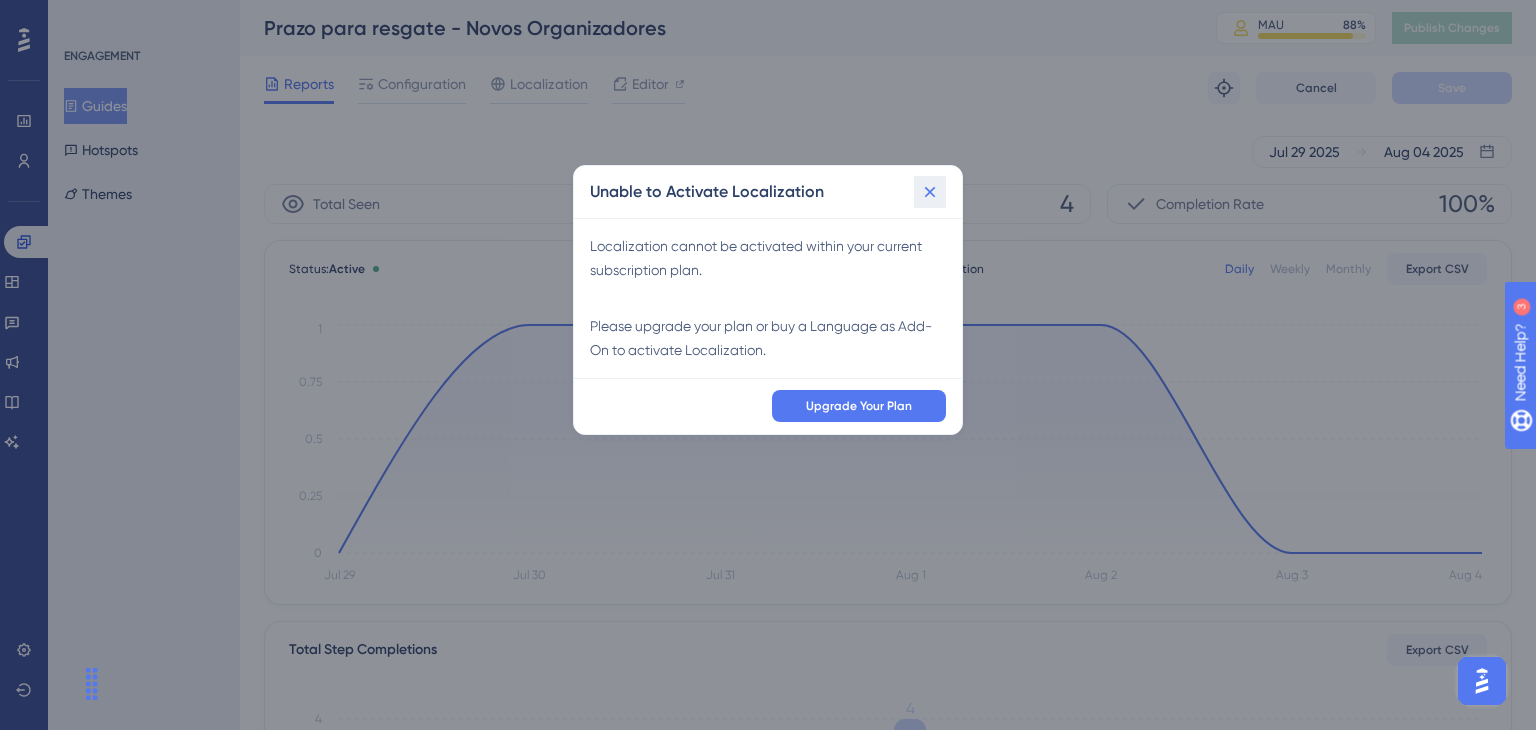 click at bounding box center (930, 192) 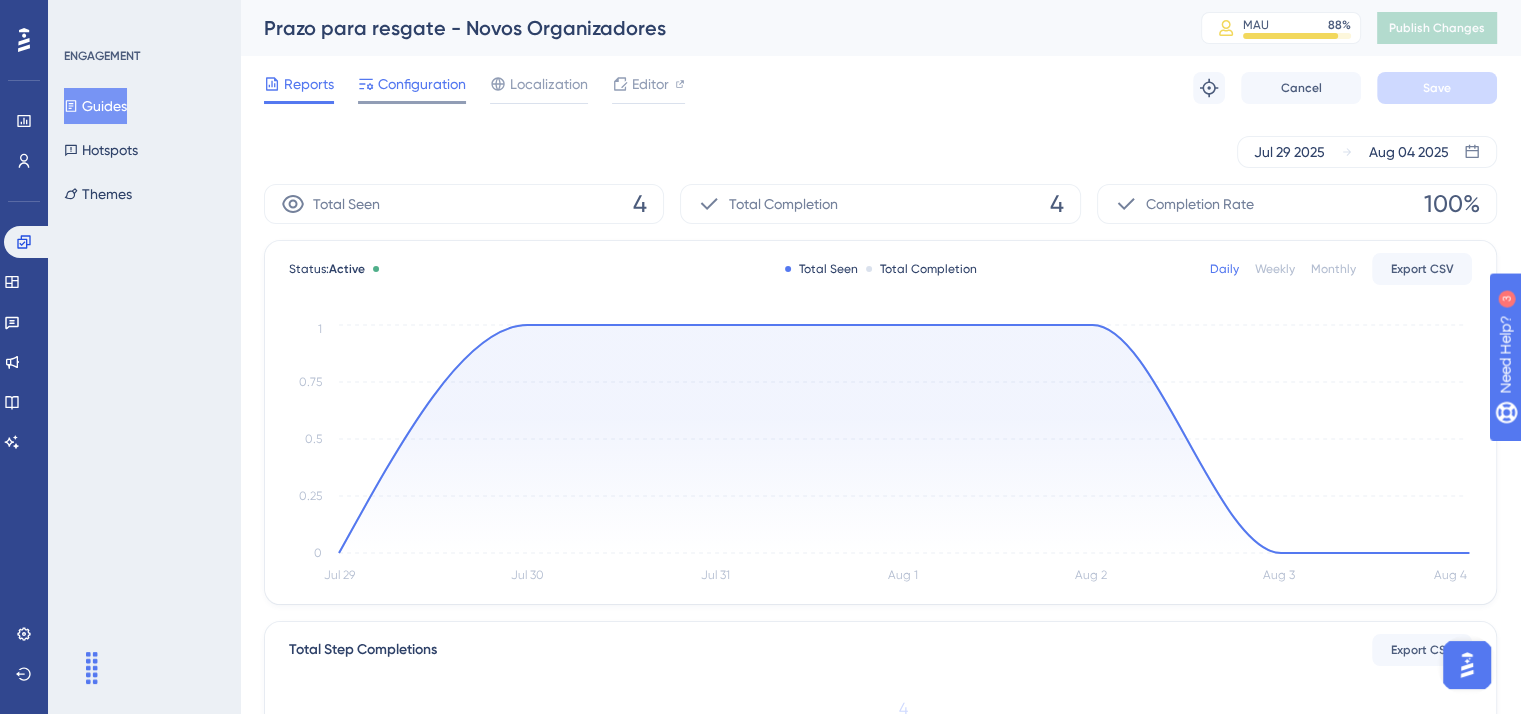 click on "Configuration" at bounding box center [422, 84] 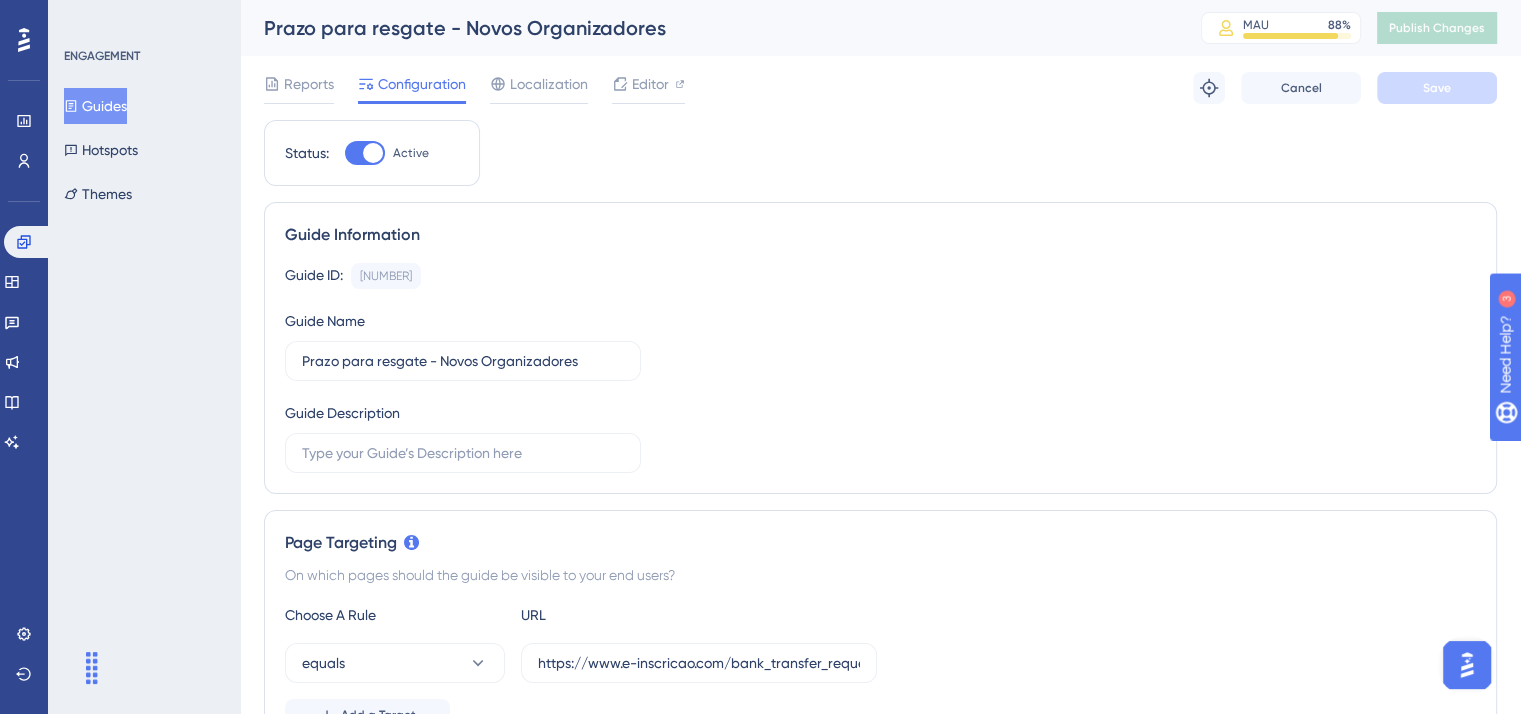 click at bounding box center (365, 153) 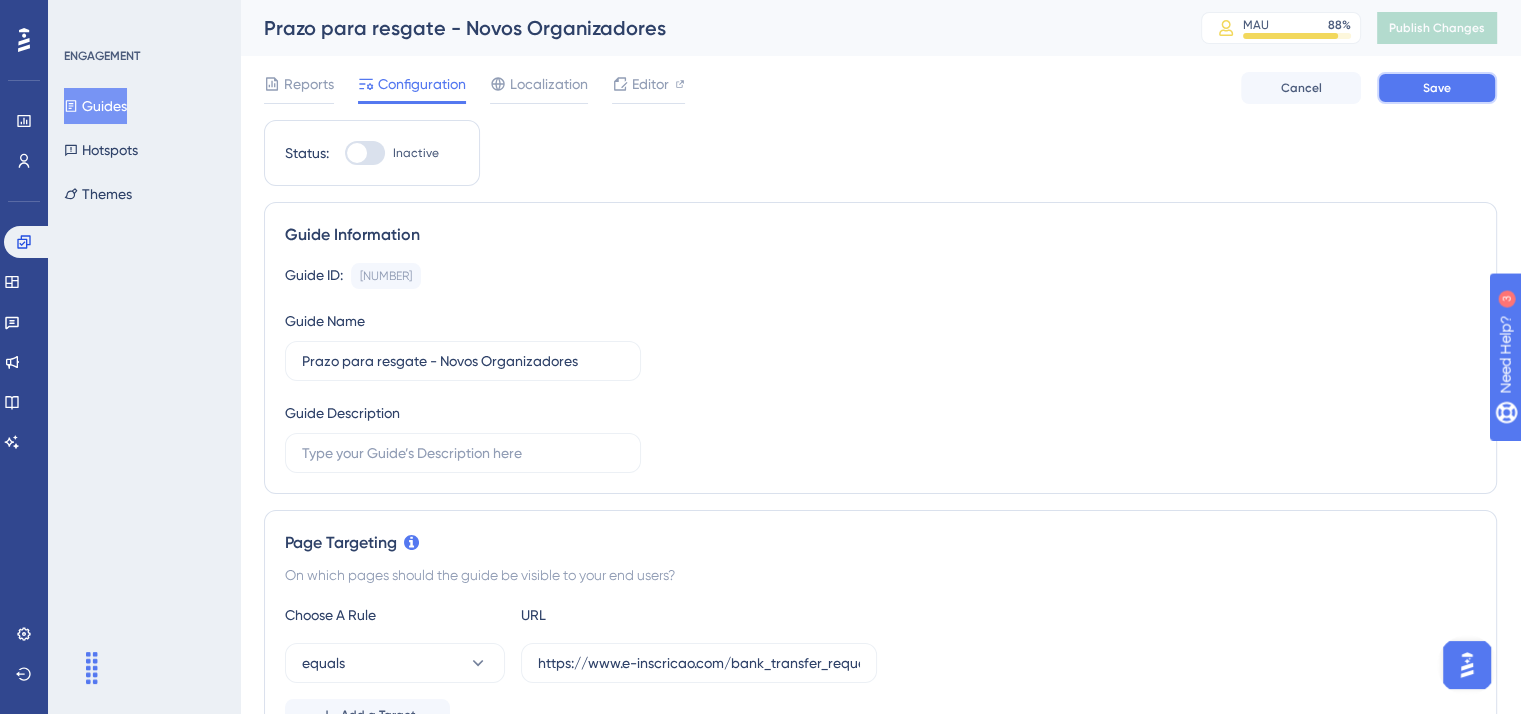 click on "Save" at bounding box center [1437, 88] 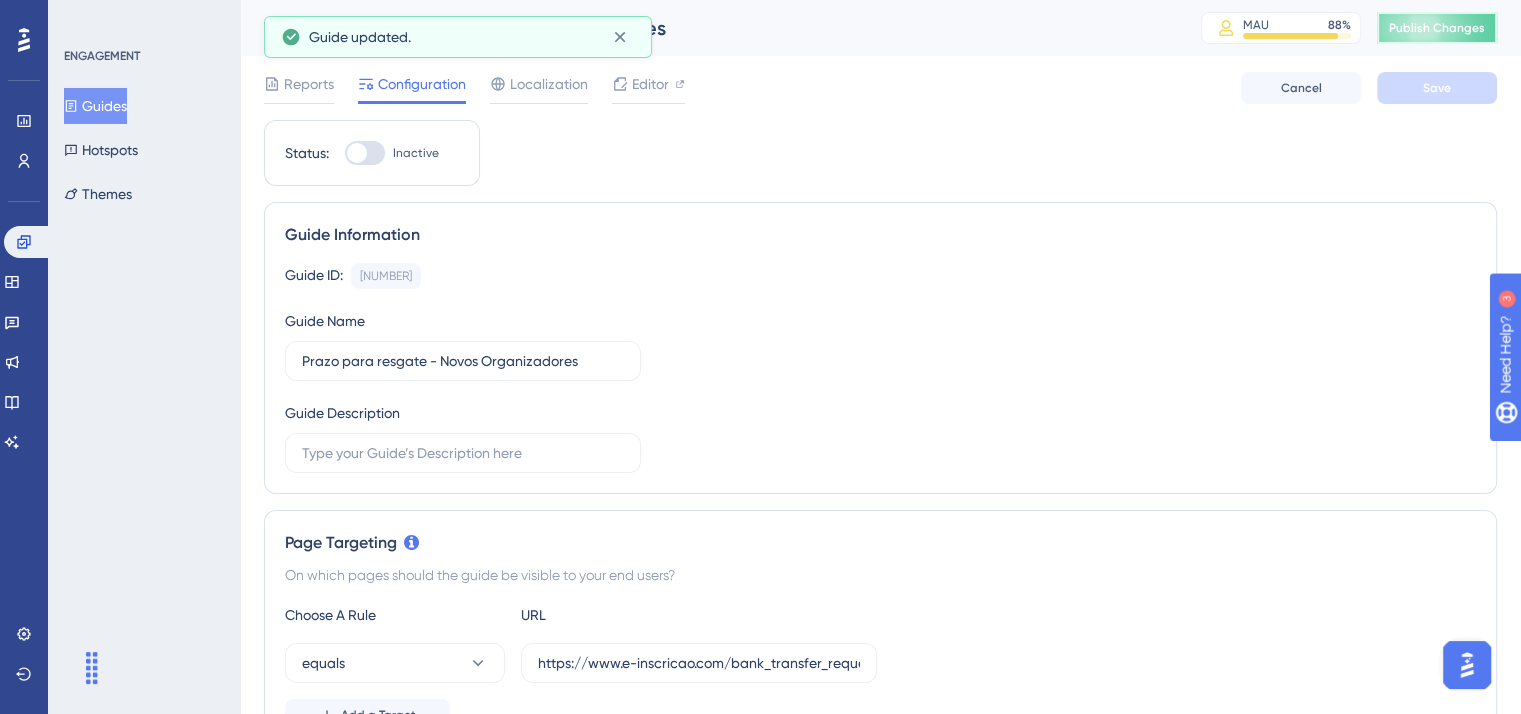 click on "Publish Changes" at bounding box center [1437, 28] 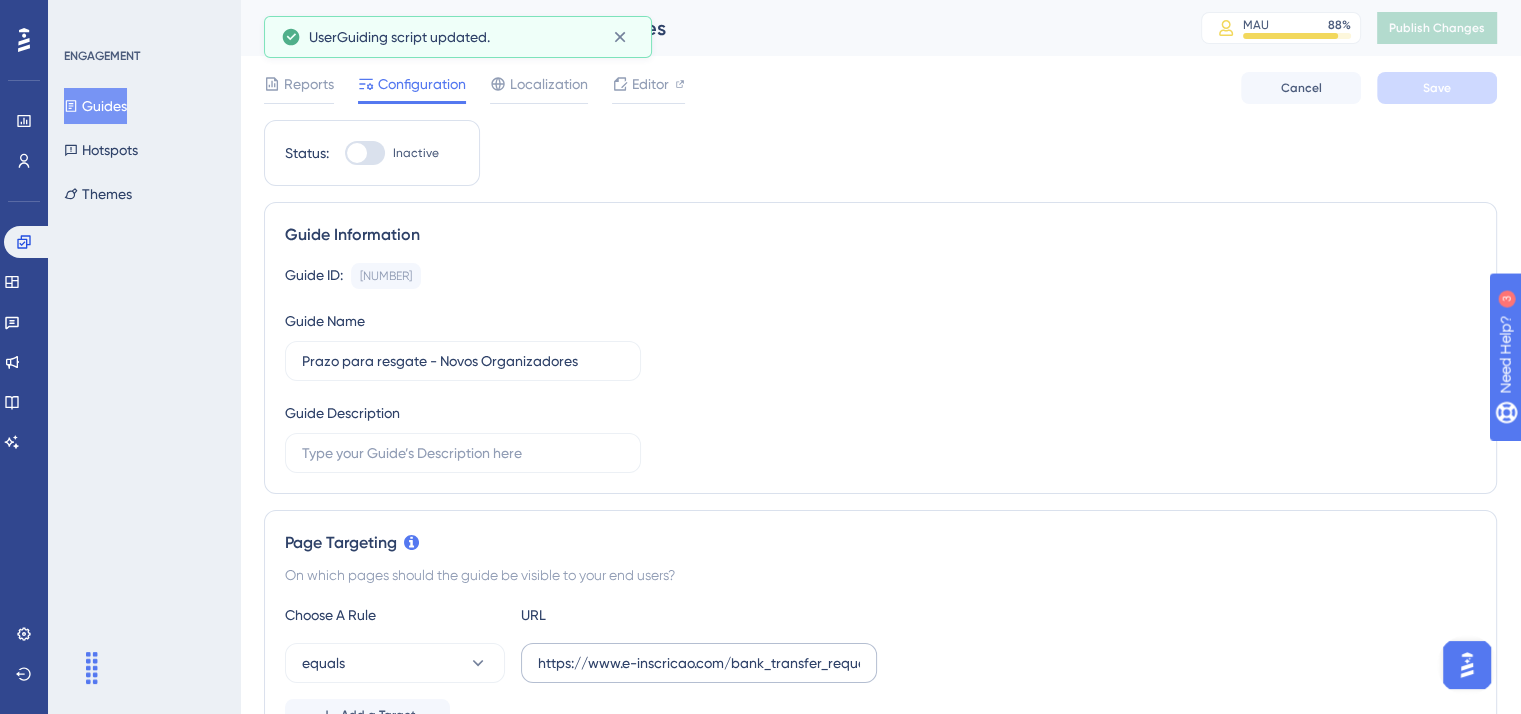 click on "https://www.e-inscricao.com/bank_transfer_requests/new" at bounding box center (699, 663) 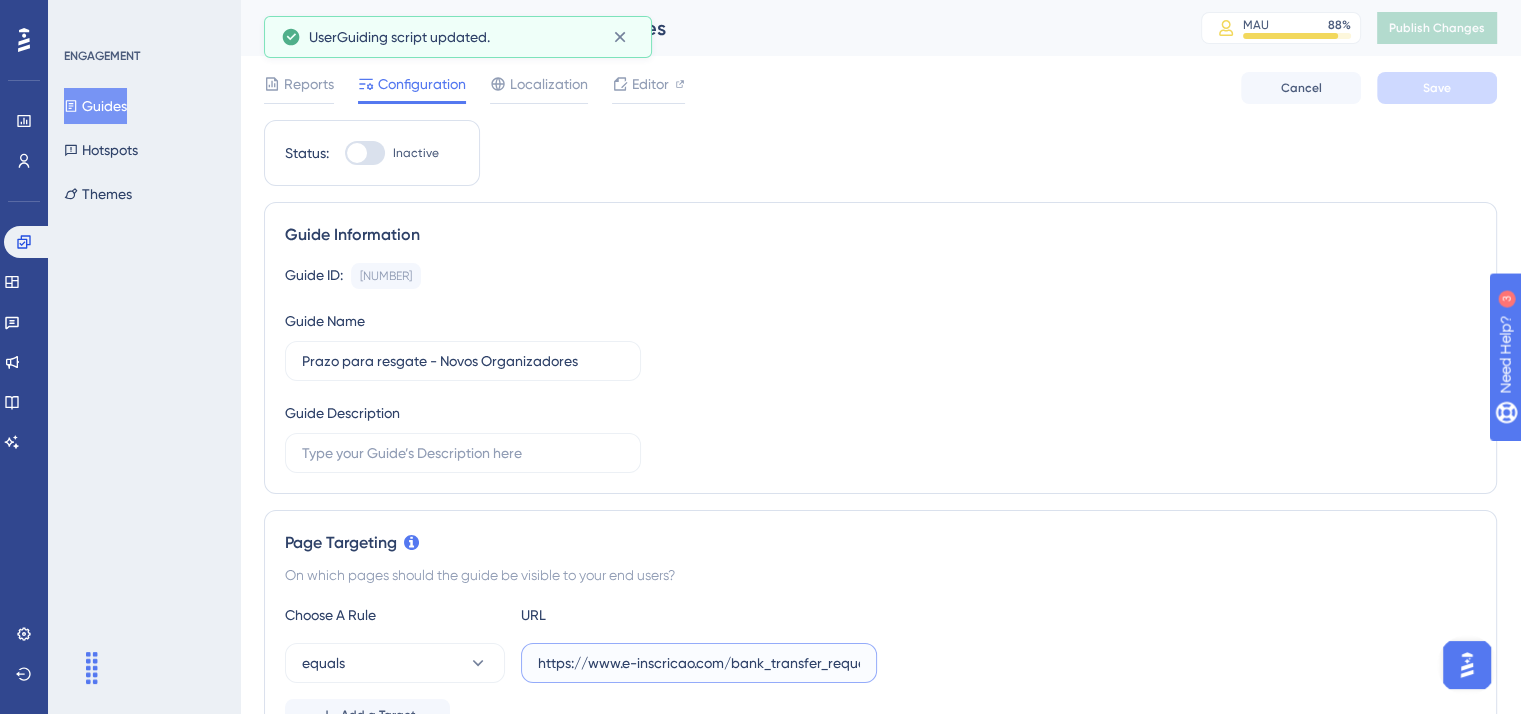 click on "https://www.e-inscricao.com/bank_transfer_requests/new" at bounding box center (699, 663) 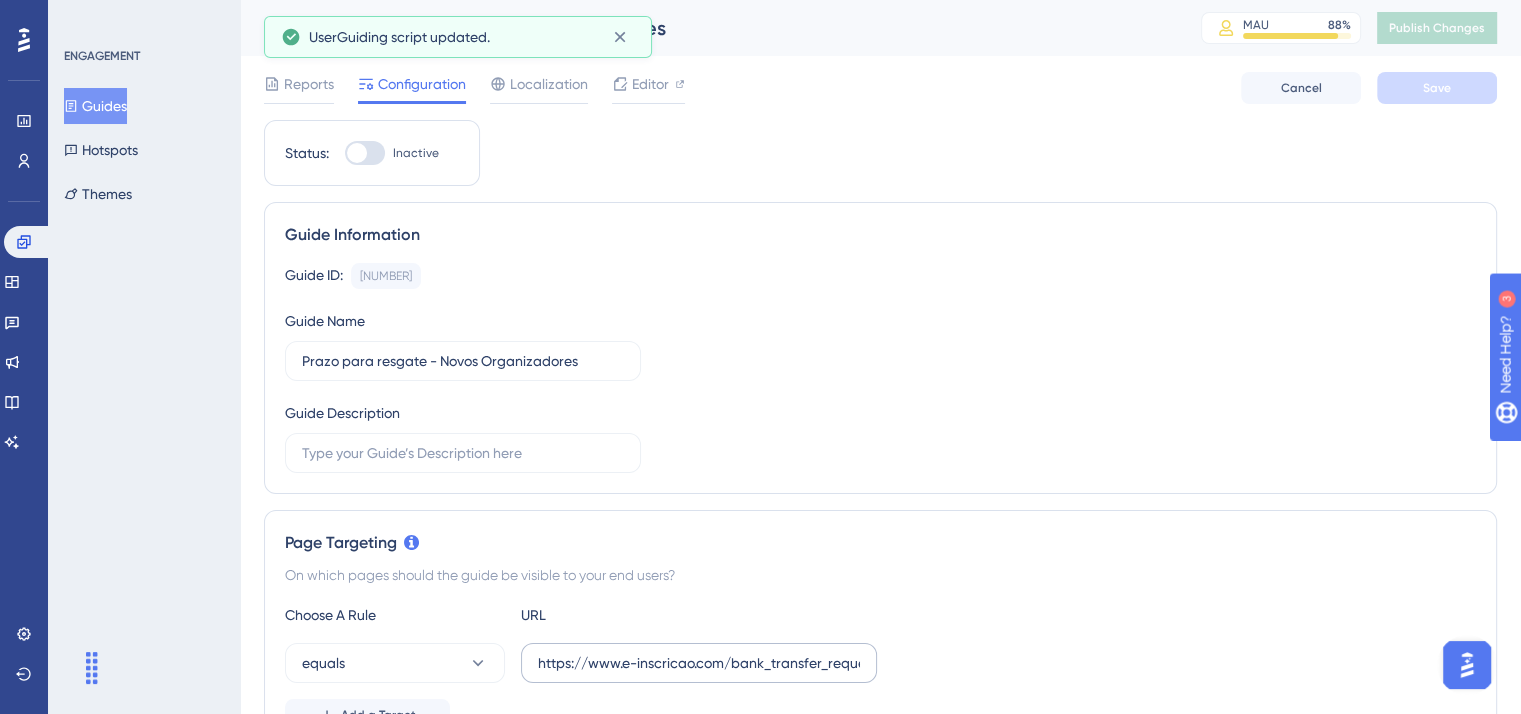 scroll, scrollTop: 0, scrollLeft: 0, axis: both 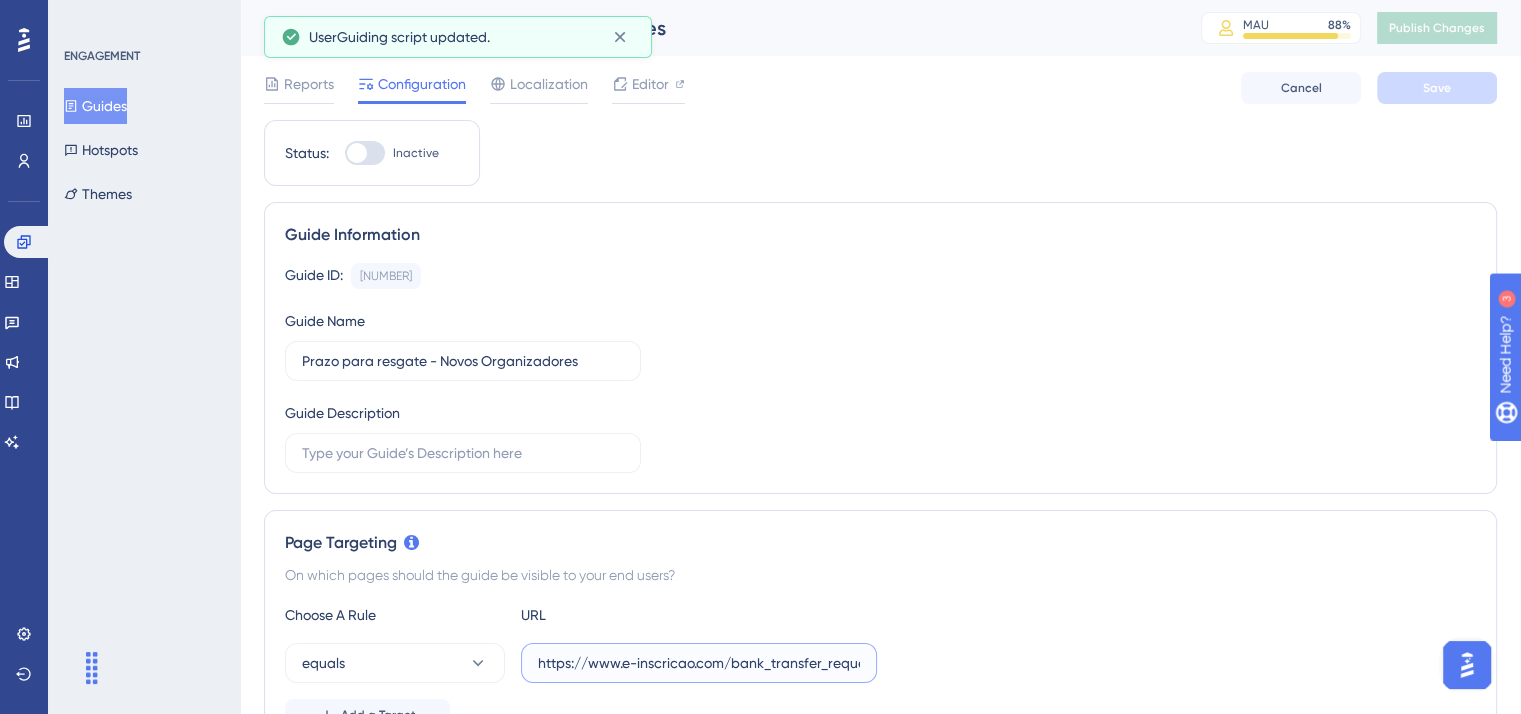 click on "https://www.e-inscricao.com/bank_transfer_requests/new" at bounding box center (699, 663) 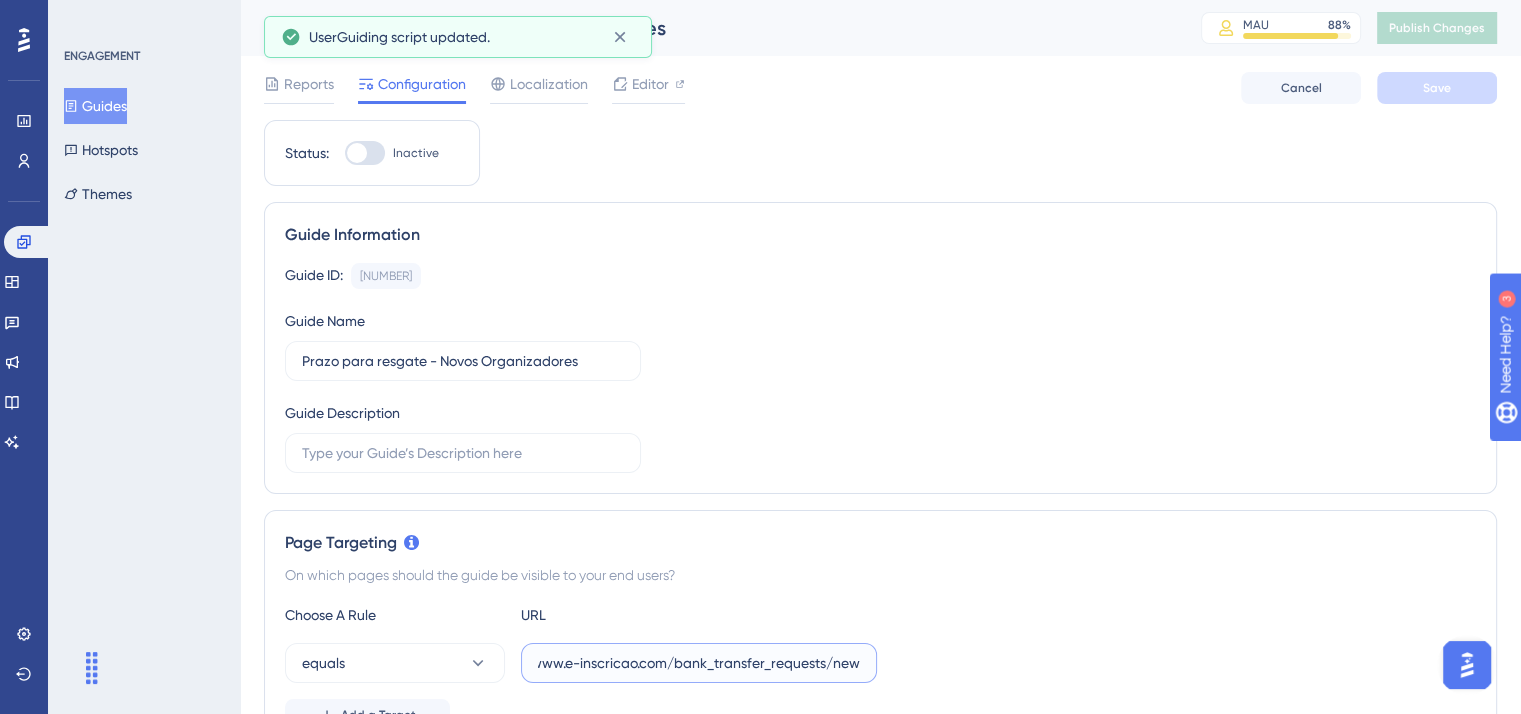 click on "https://www.e-inscricao.com/bank_transfer_requests/new" at bounding box center [699, 663] 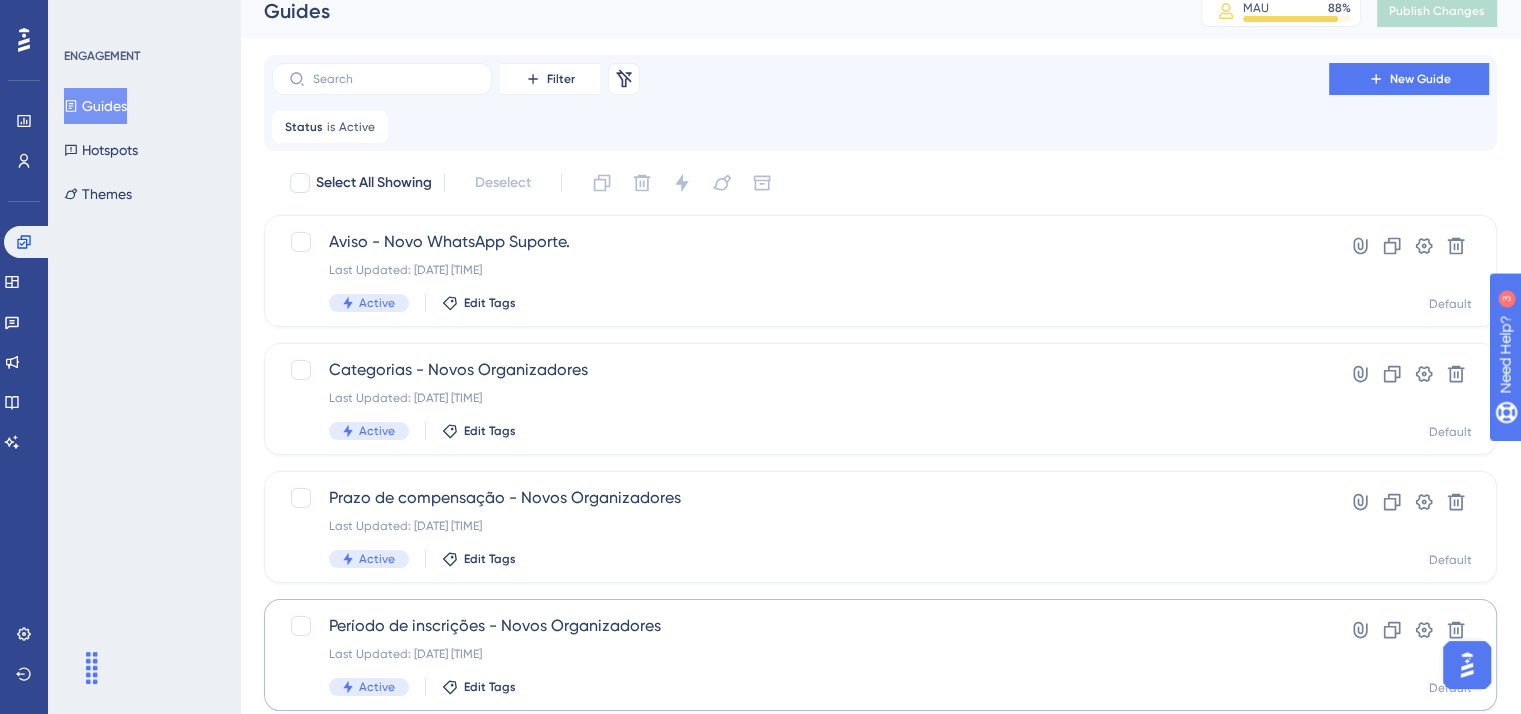 scroll, scrollTop: 0, scrollLeft: 0, axis: both 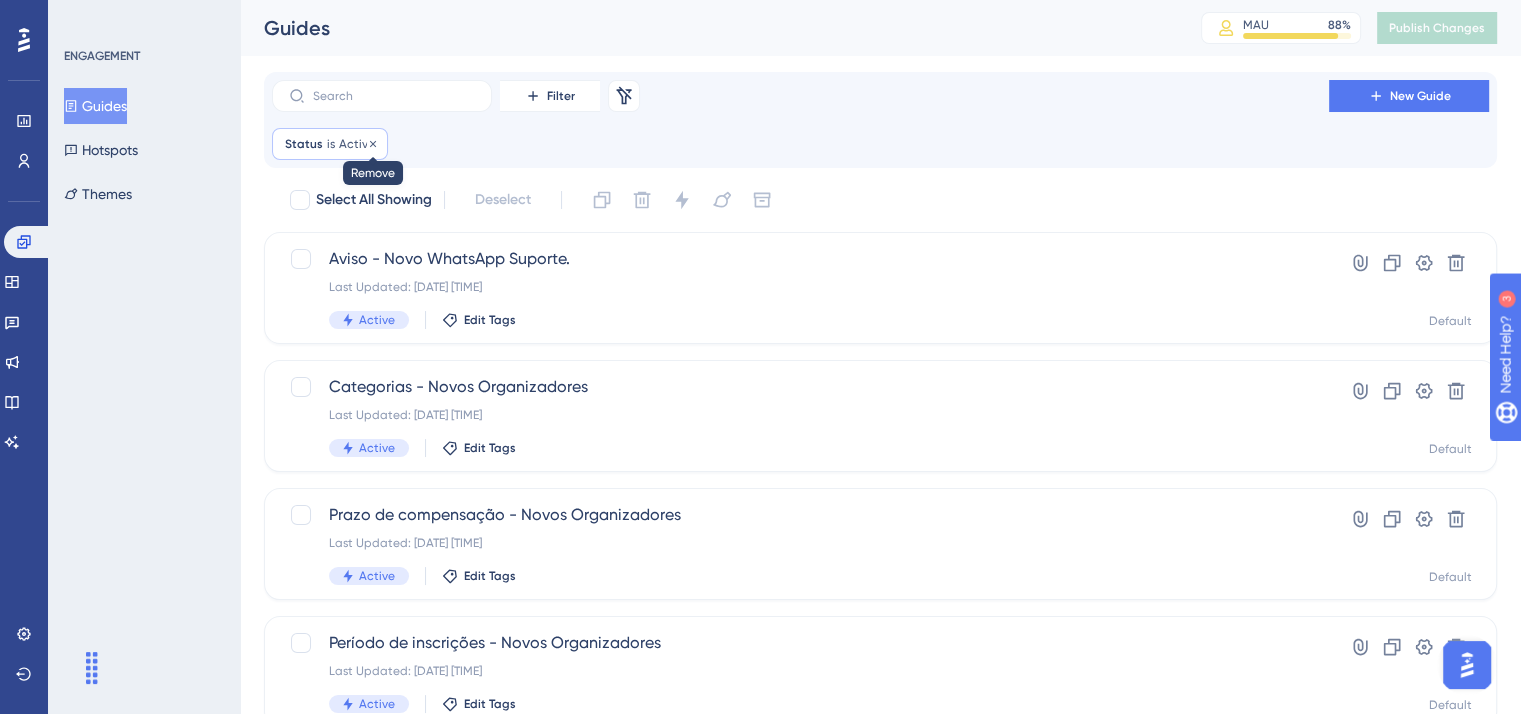 click 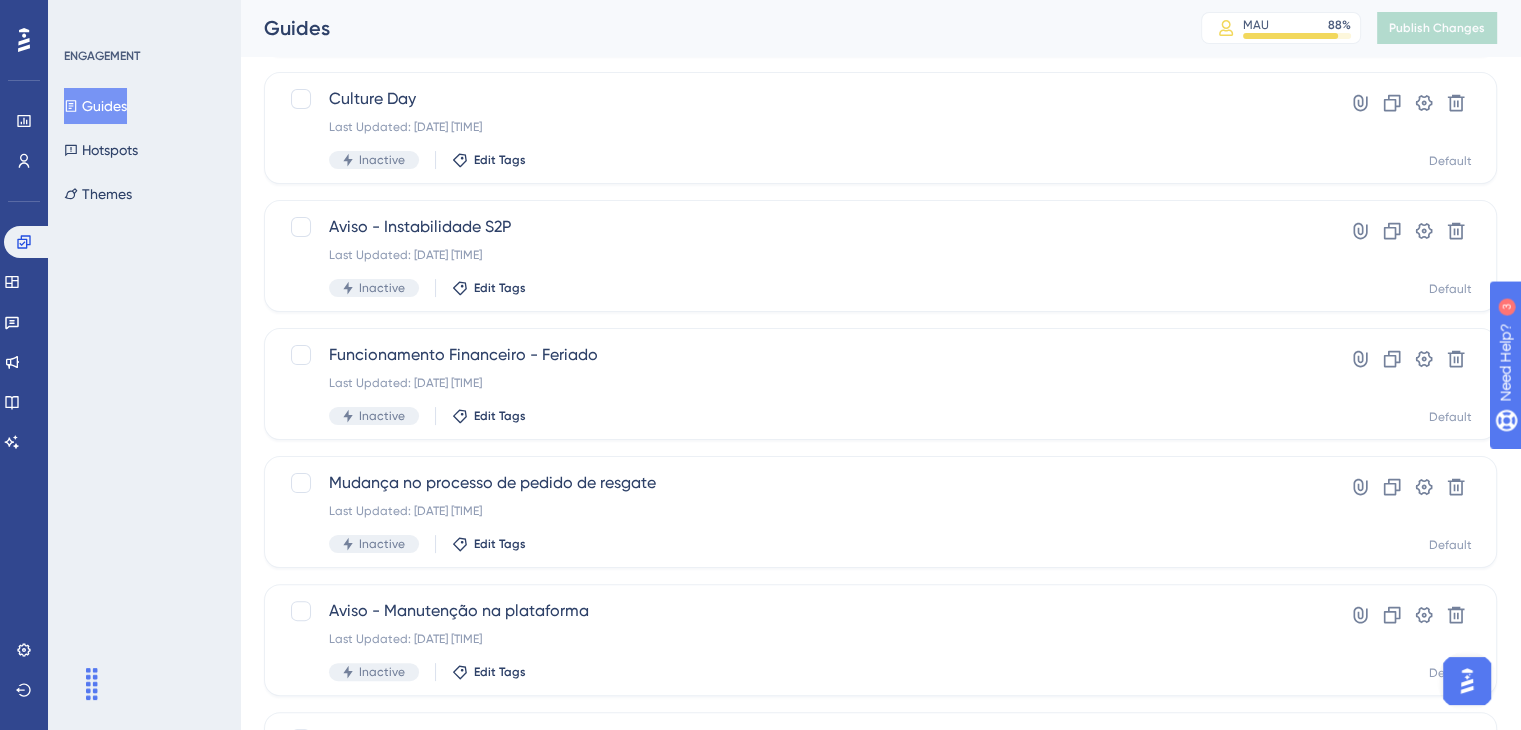 scroll, scrollTop: 370, scrollLeft: 0, axis: vertical 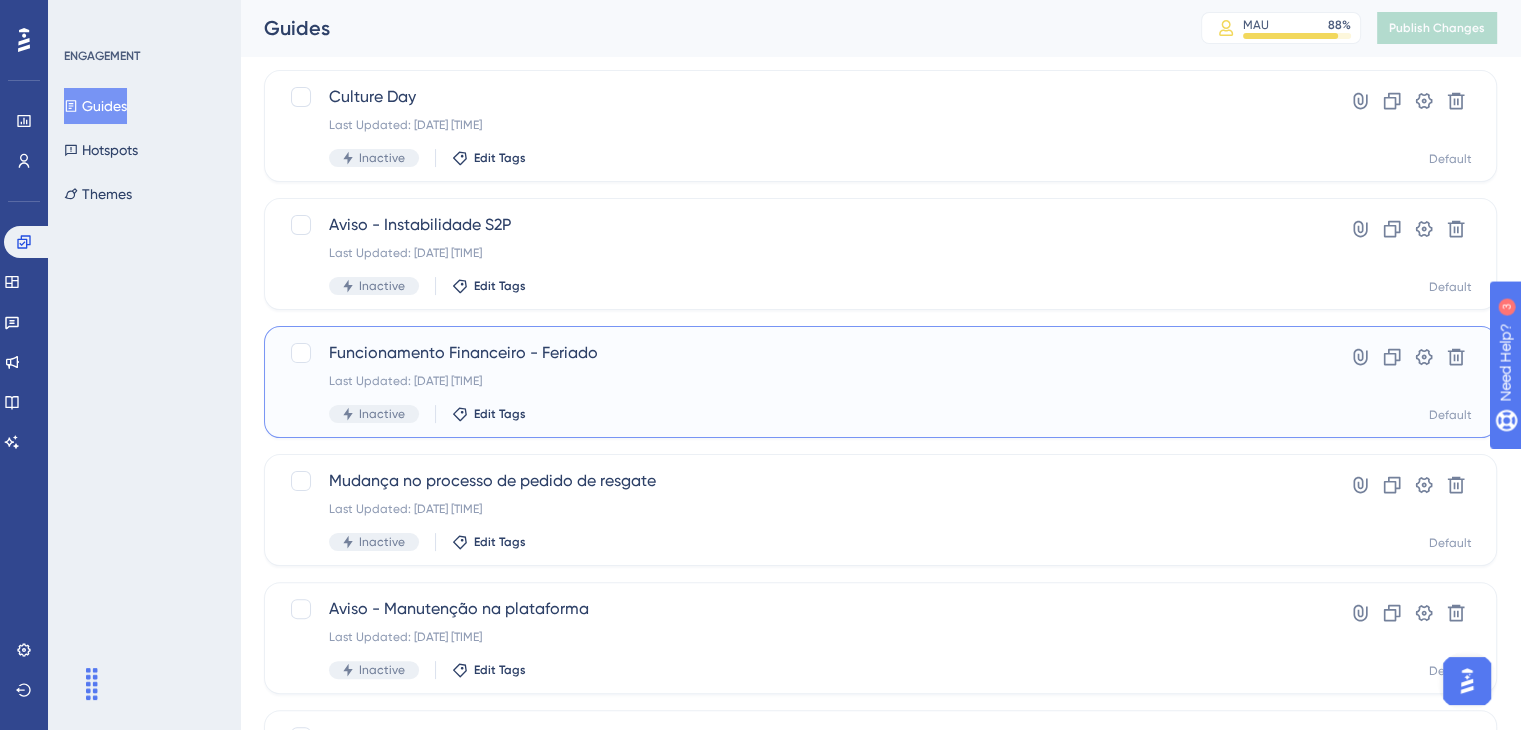 click on "Inactive Edit Tags" at bounding box center (800, 414) 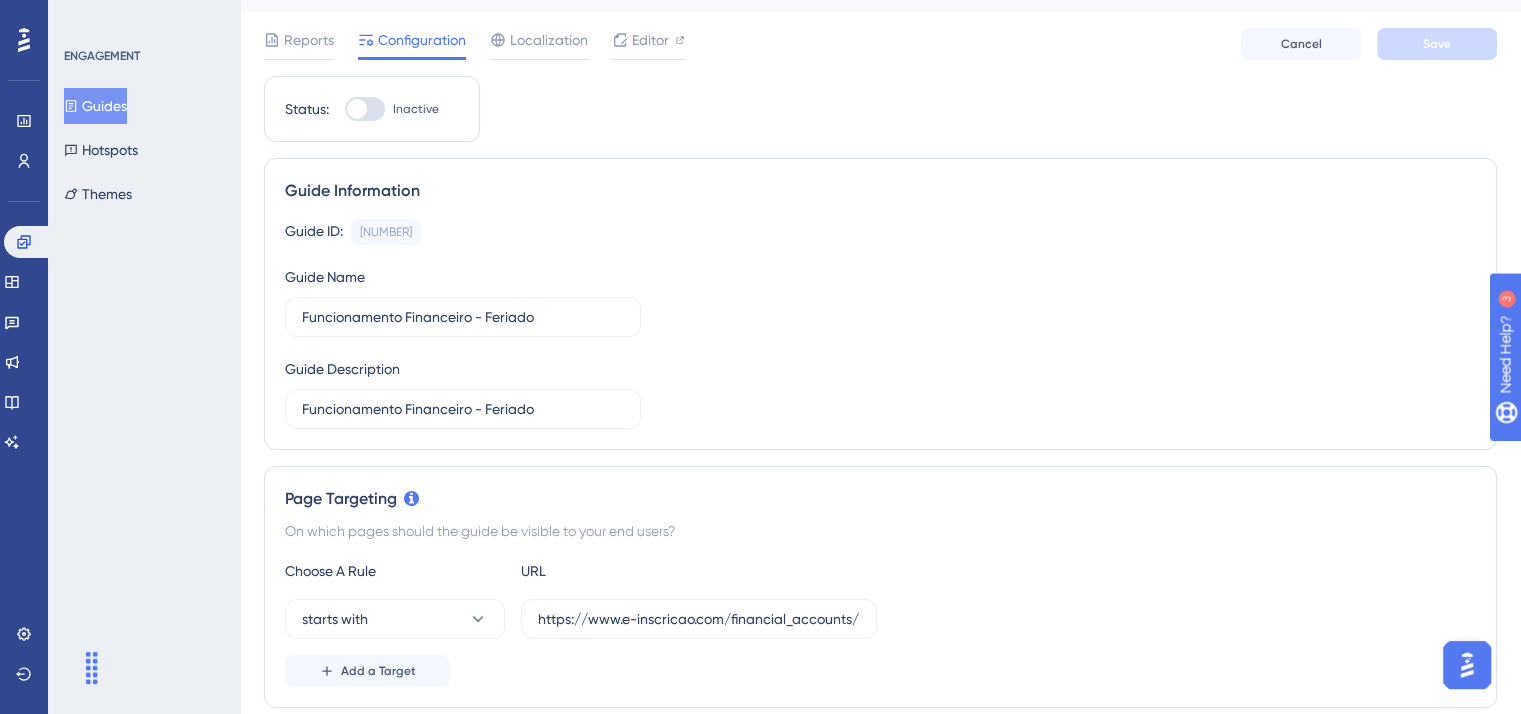 scroll, scrollTop: 0, scrollLeft: 0, axis: both 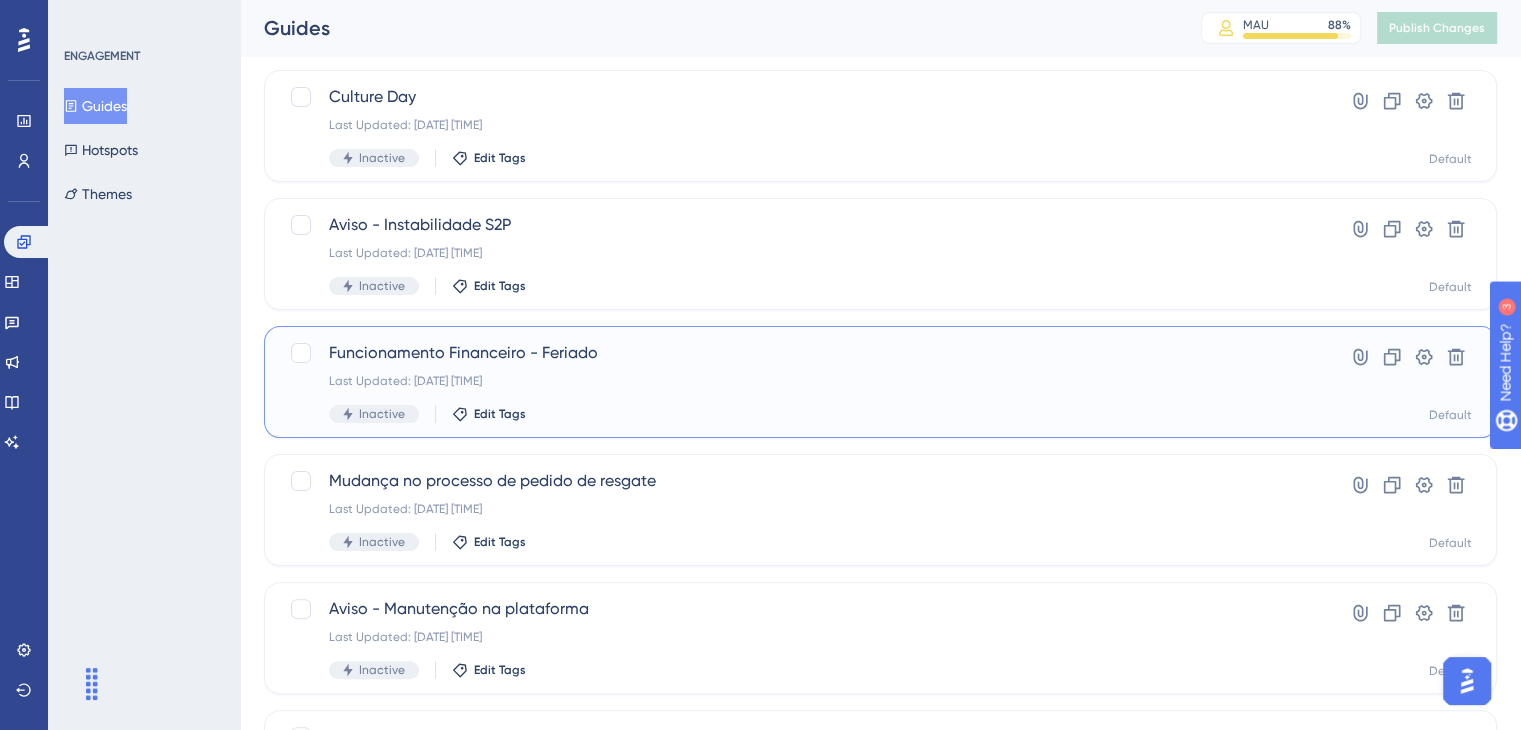 click on "Funcionamento Financeiro - Feriado" at bounding box center (800, 353) 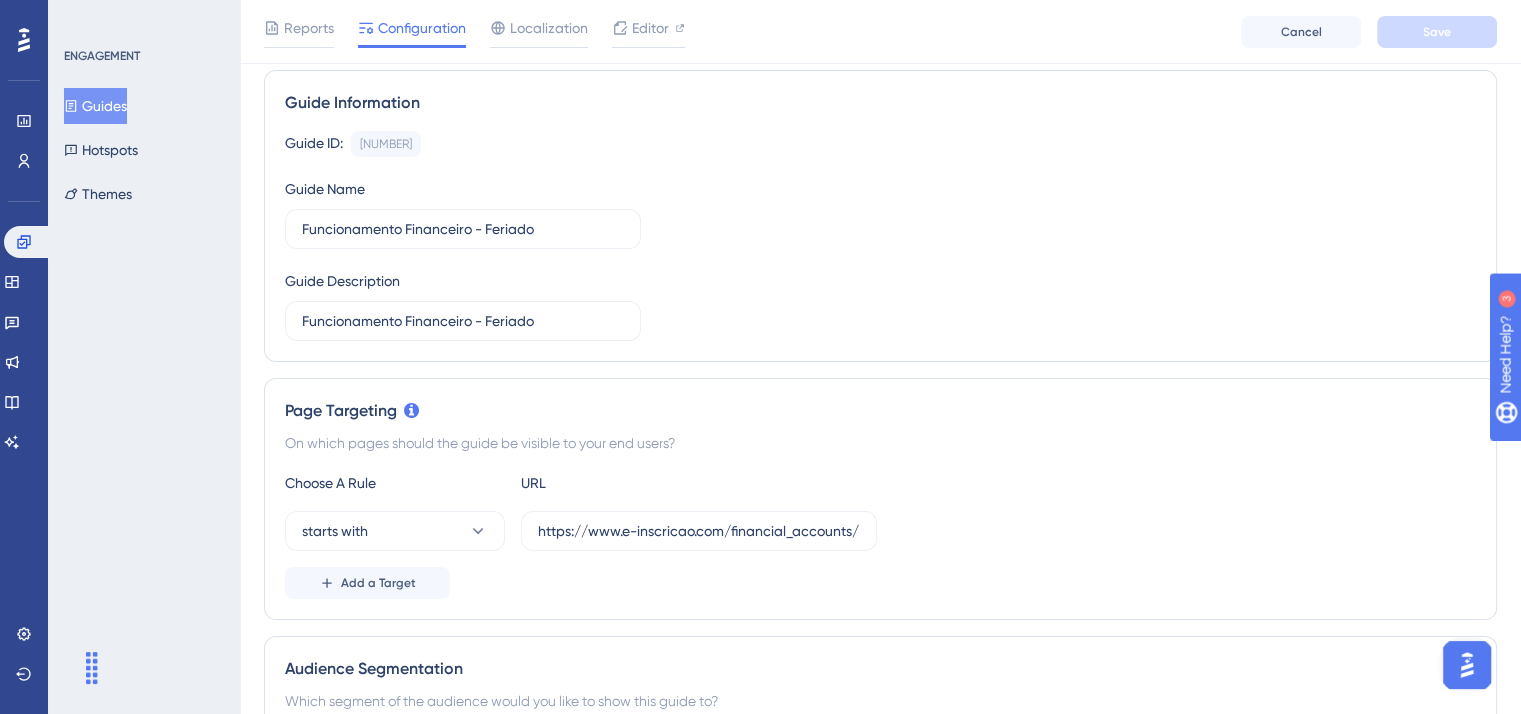 scroll, scrollTop: 0, scrollLeft: 0, axis: both 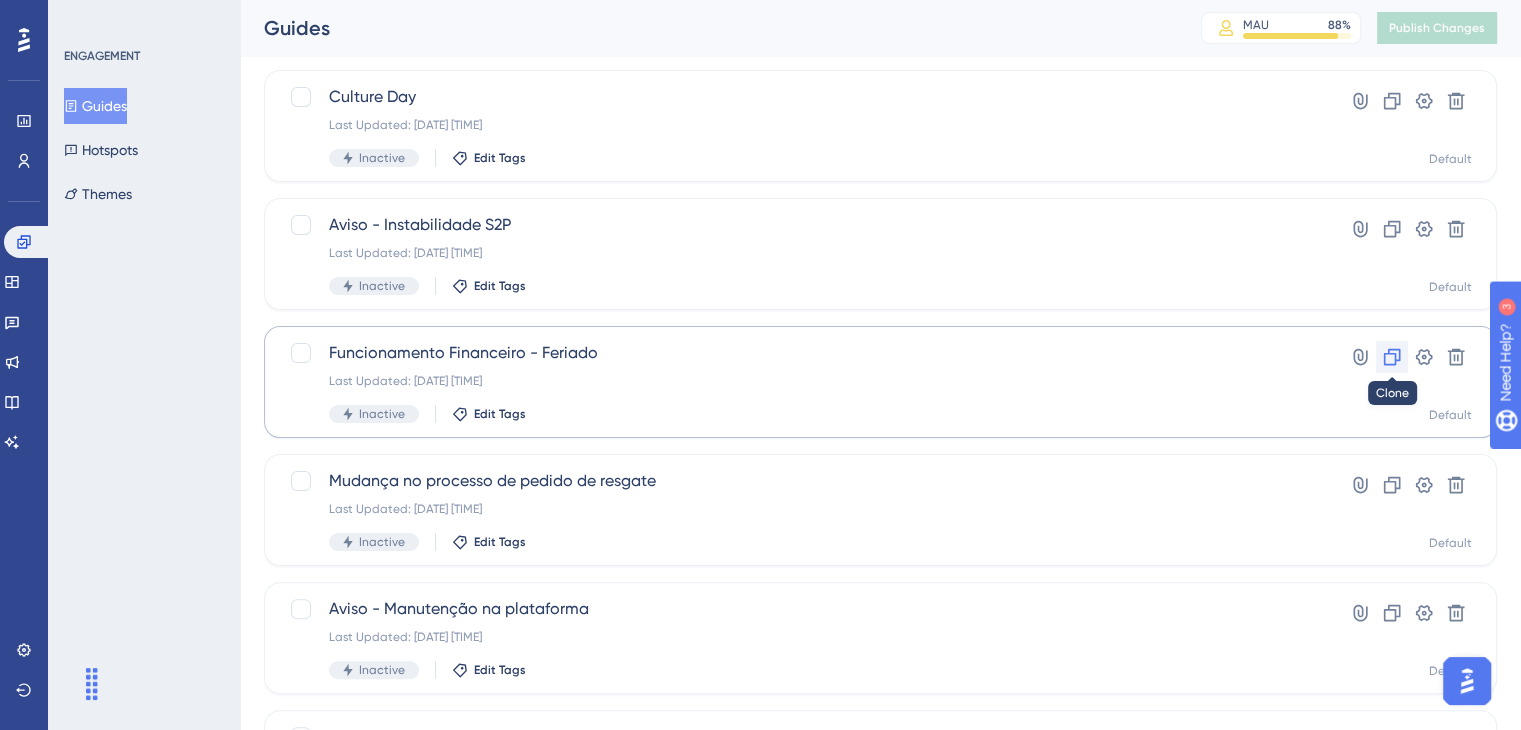 click 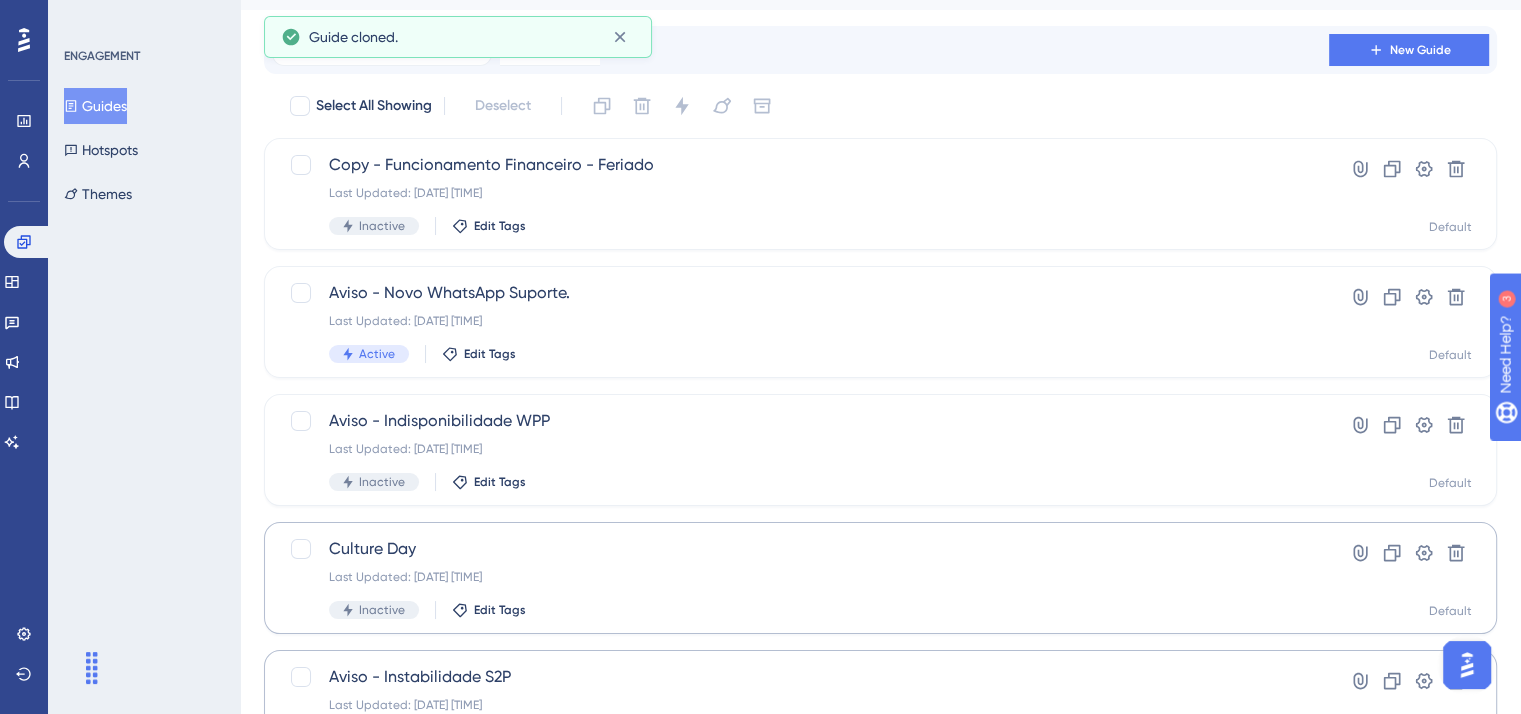 scroll, scrollTop: 0, scrollLeft: 0, axis: both 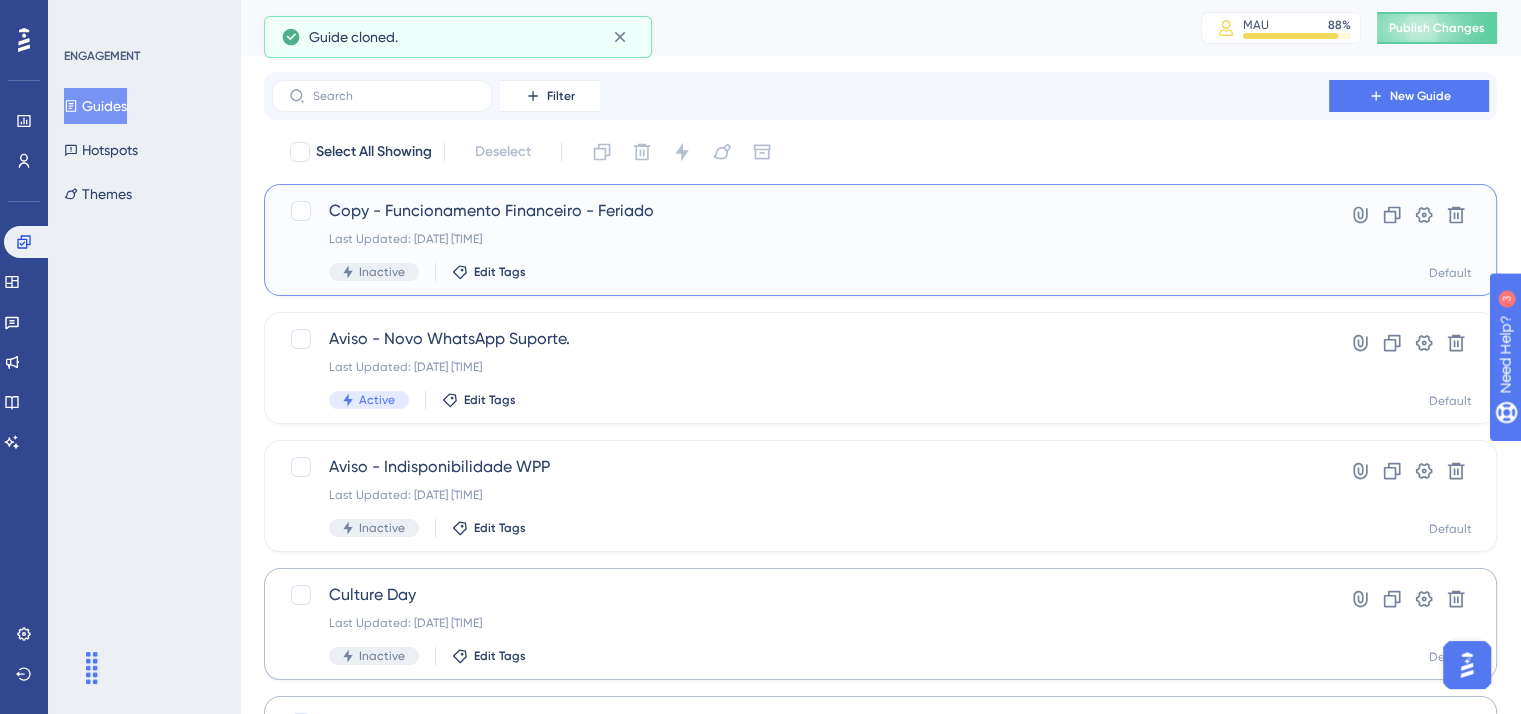 click on "Copy - Funcionamento Financeiro - Feriado Last Updated: 04 de ago. de 2025 05:17 PM Inactive Edit Tags" at bounding box center (800, 240) 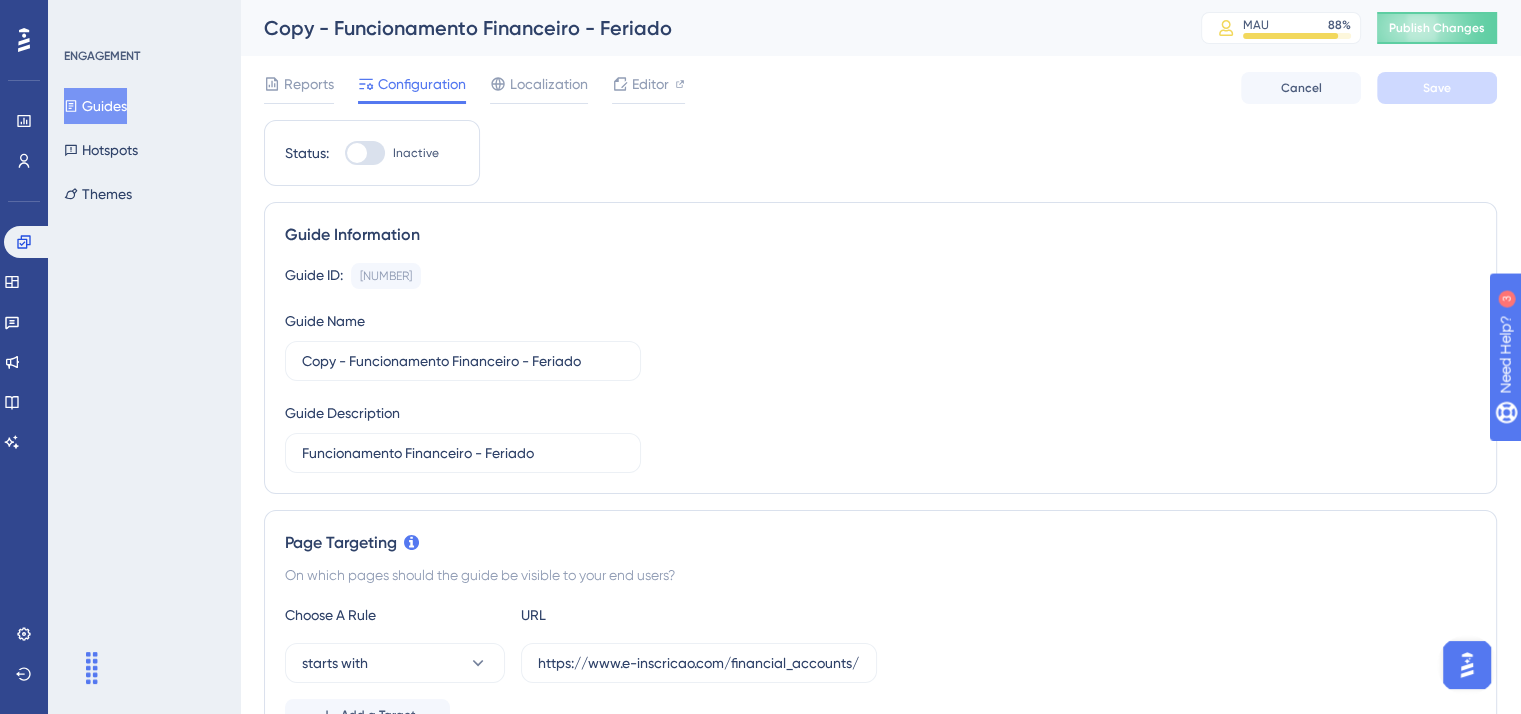 click on "Copy - Funcionamento Financeiro - Feriado" at bounding box center [707, 28] 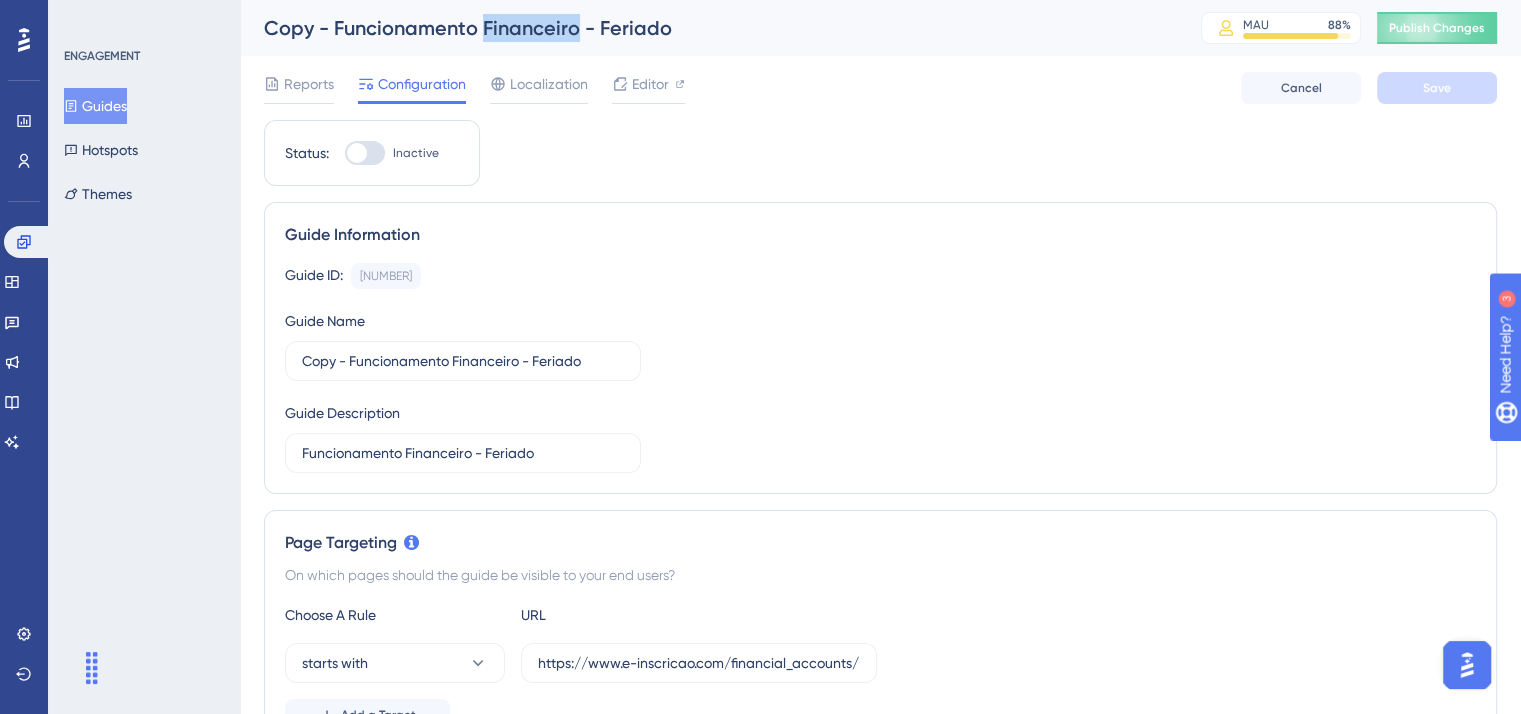click on "Copy - Funcionamento Financeiro - Feriado" at bounding box center [707, 28] 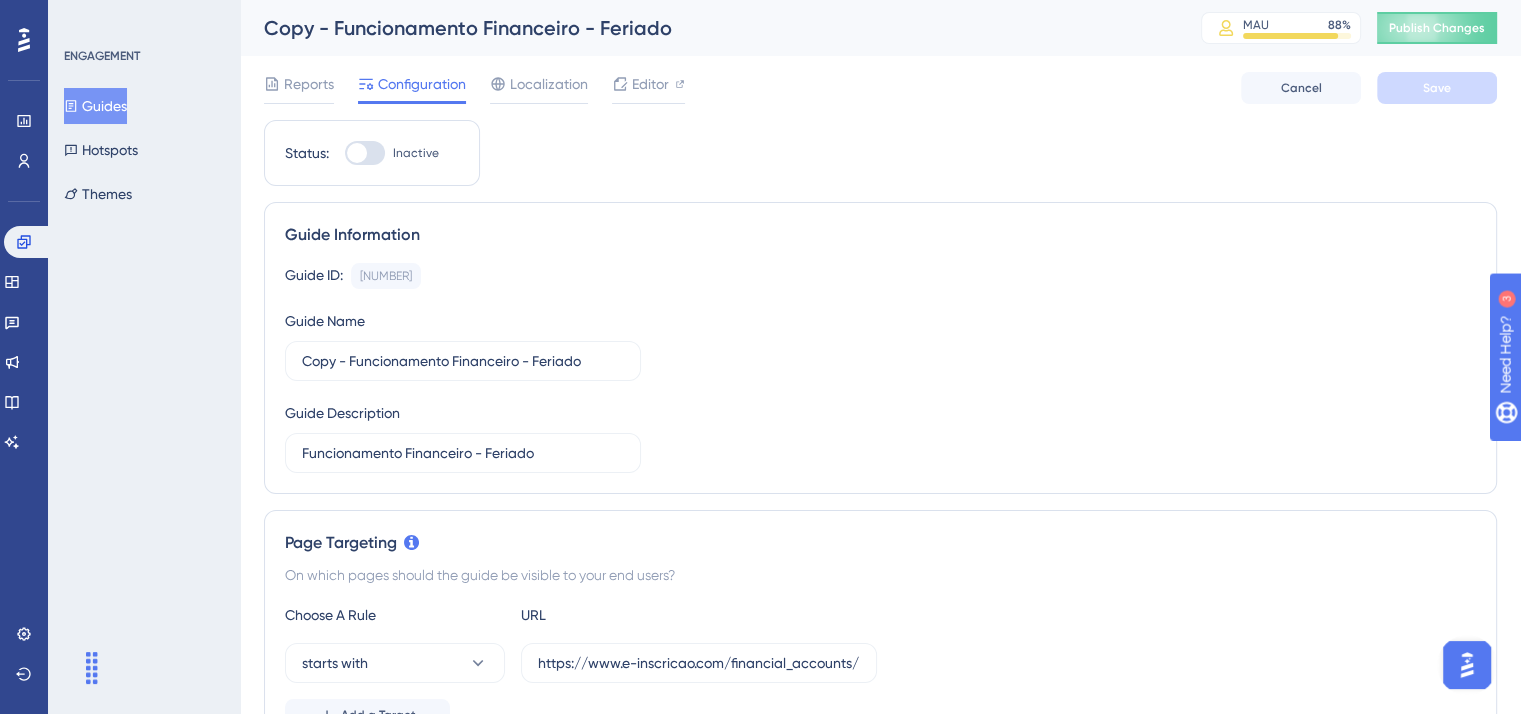 click on "Copy - Funcionamento Financeiro - Feriado" at bounding box center (707, 28) 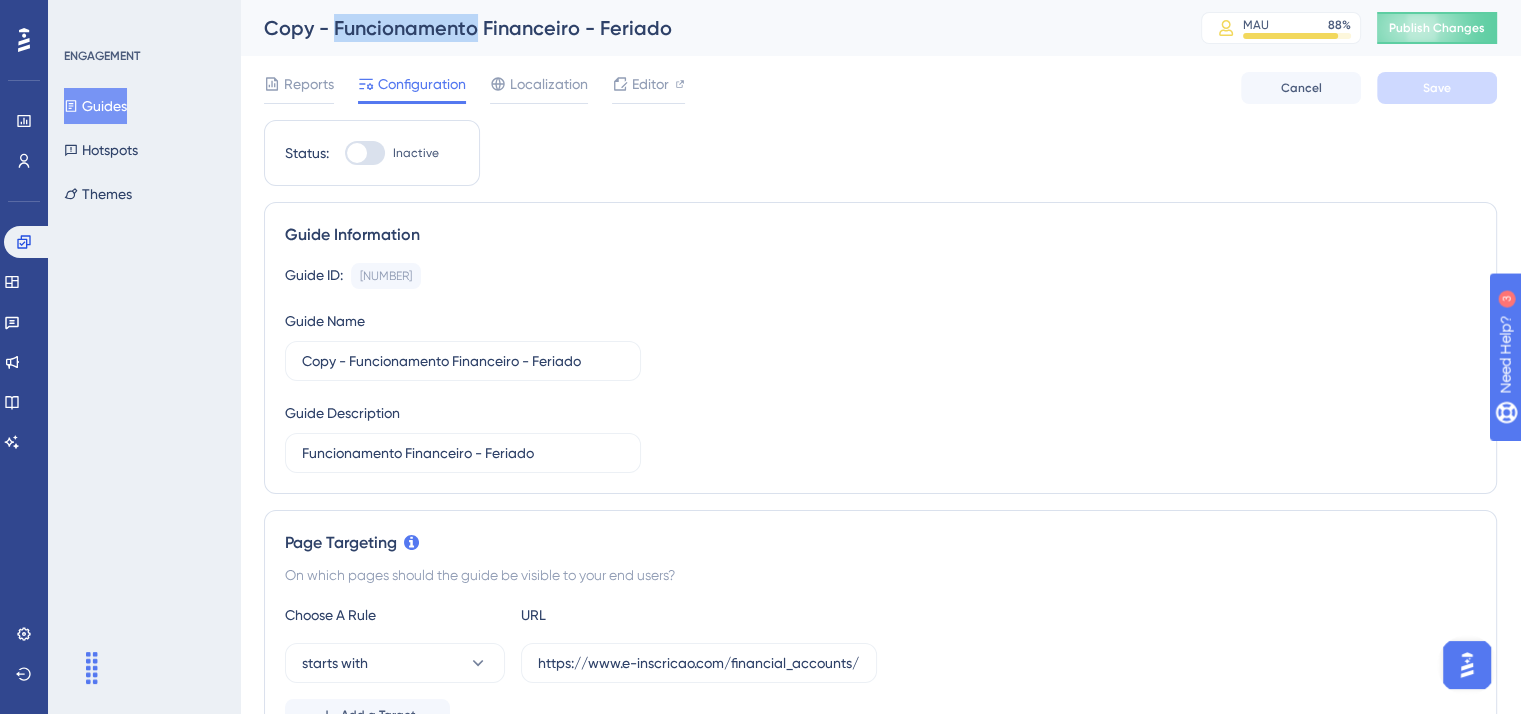 click on "Copy - Funcionamento Financeiro - Feriado" at bounding box center (707, 28) 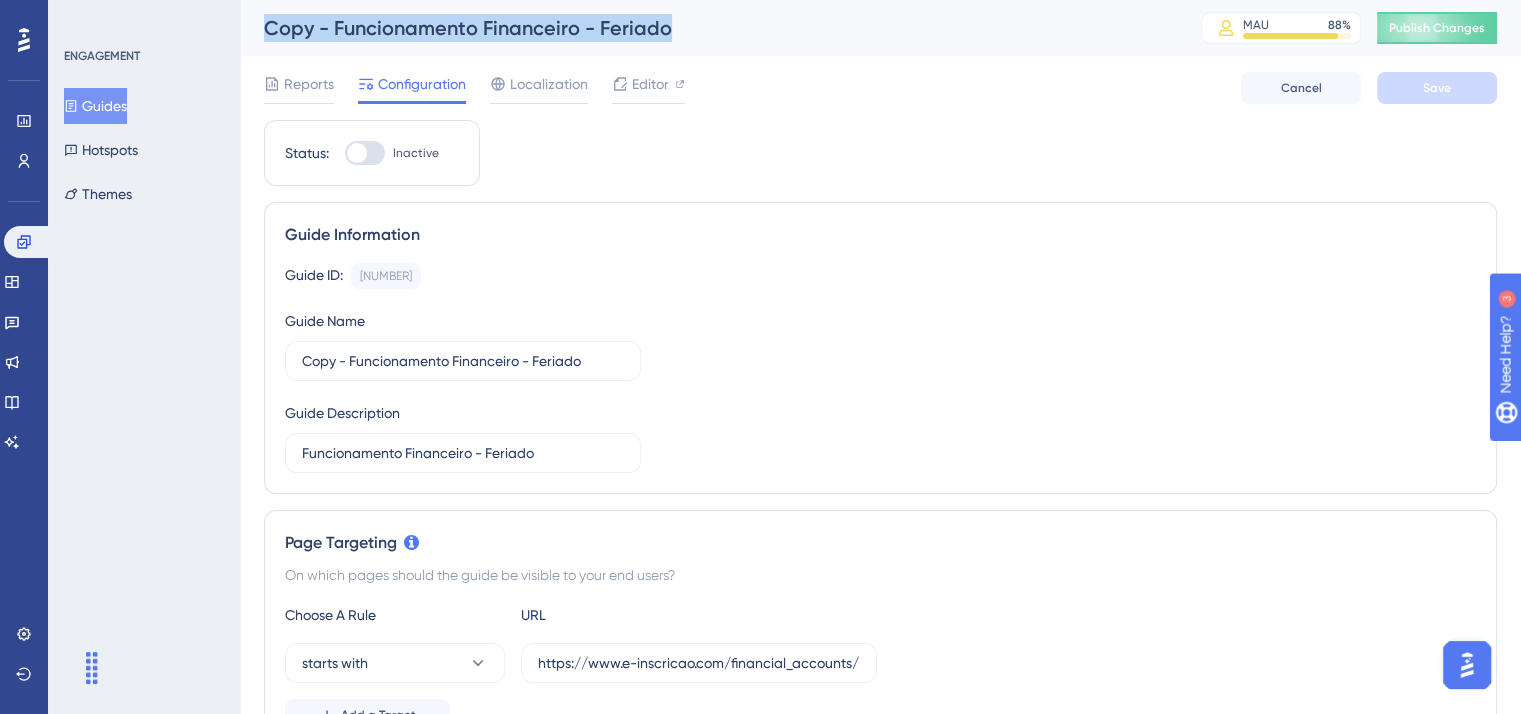 click on "Copy - Funcionamento Financeiro - Feriado" at bounding box center (707, 28) 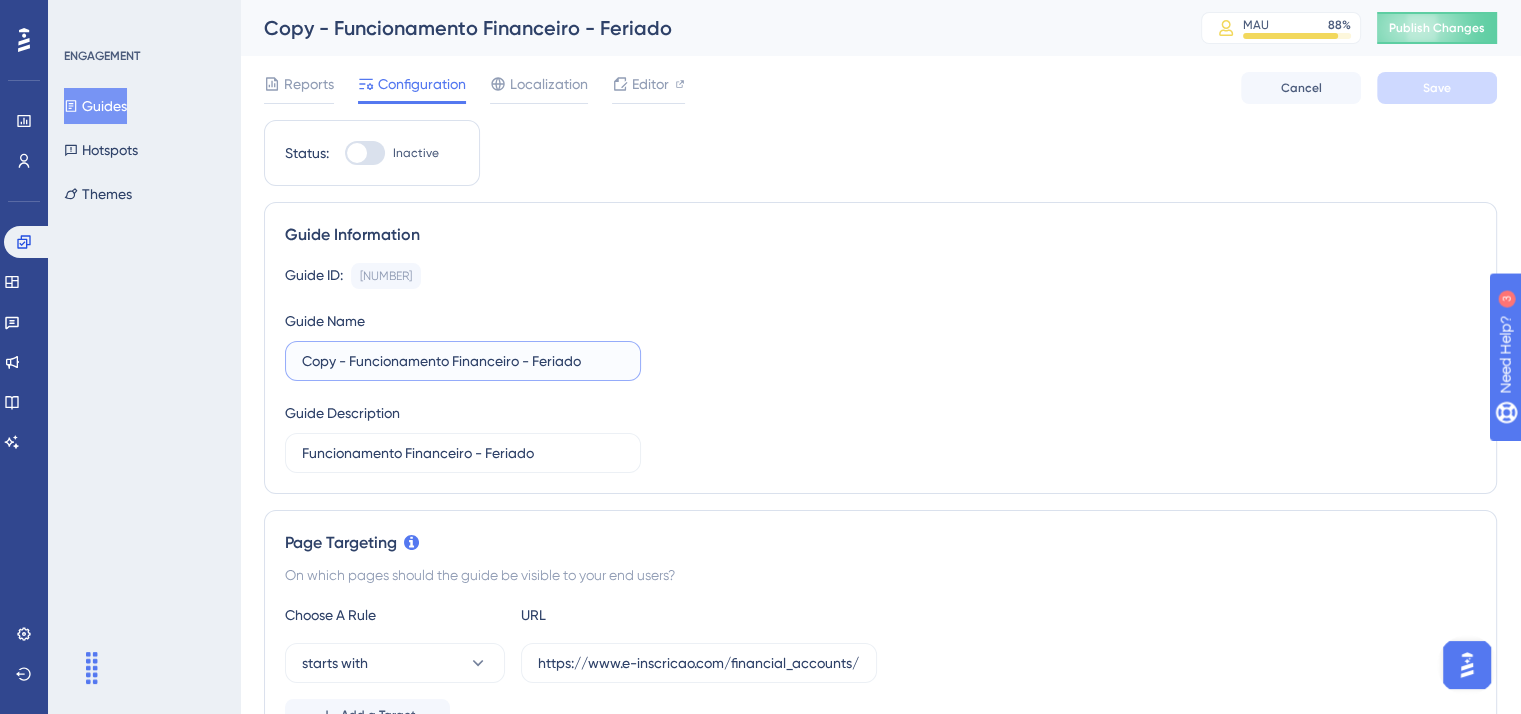 click on "Copy - Funcionamento Financeiro - Feriado" at bounding box center [463, 361] 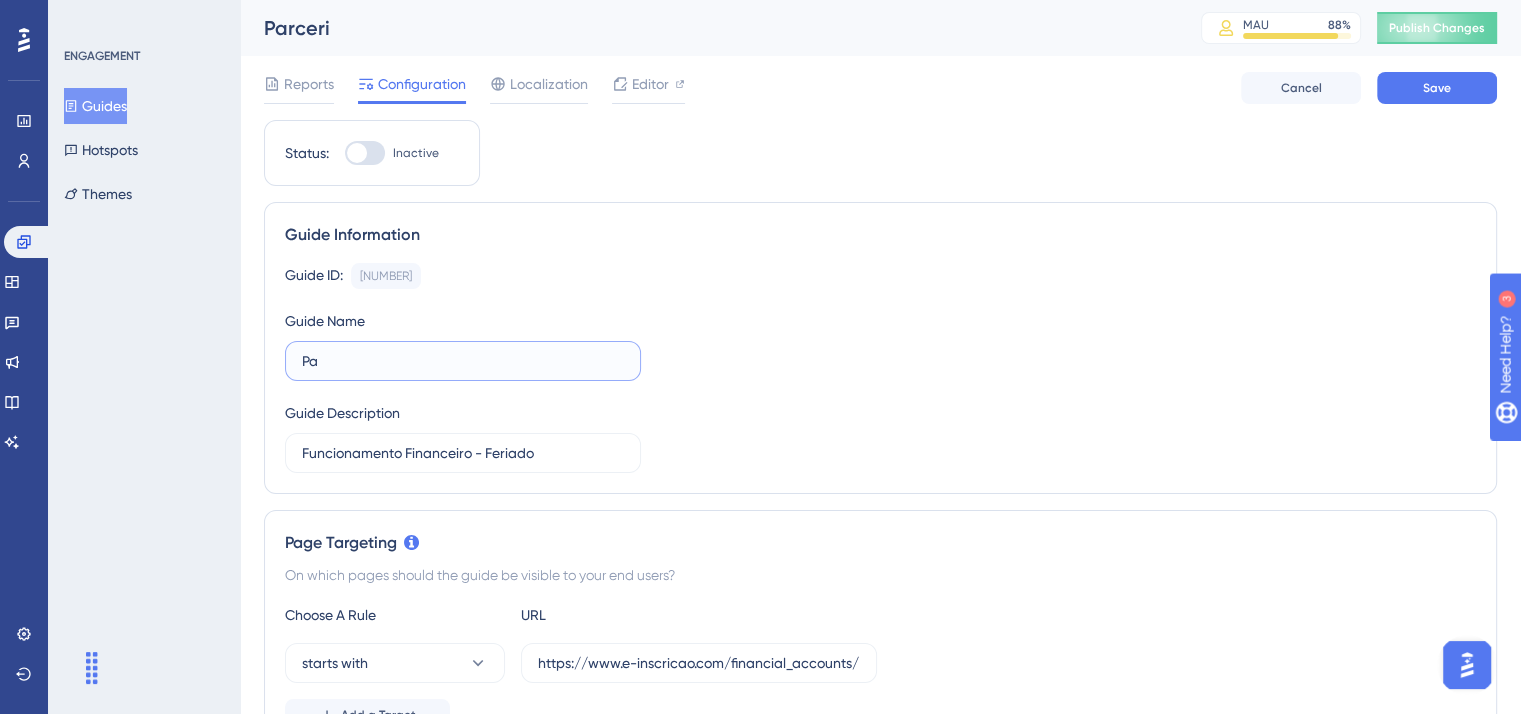 type on "P" 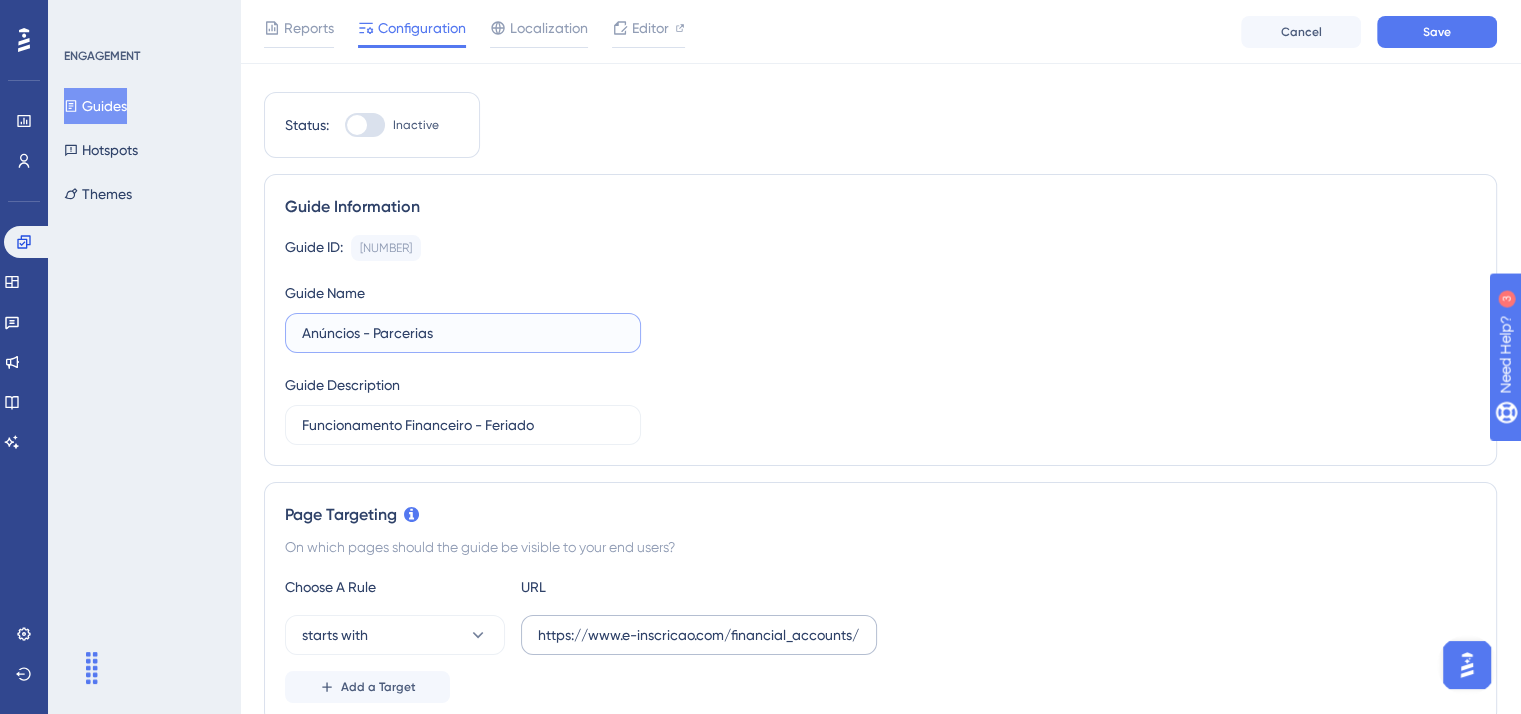 scroll, scrollTop: 0, scrollLeft: 0, axis: both 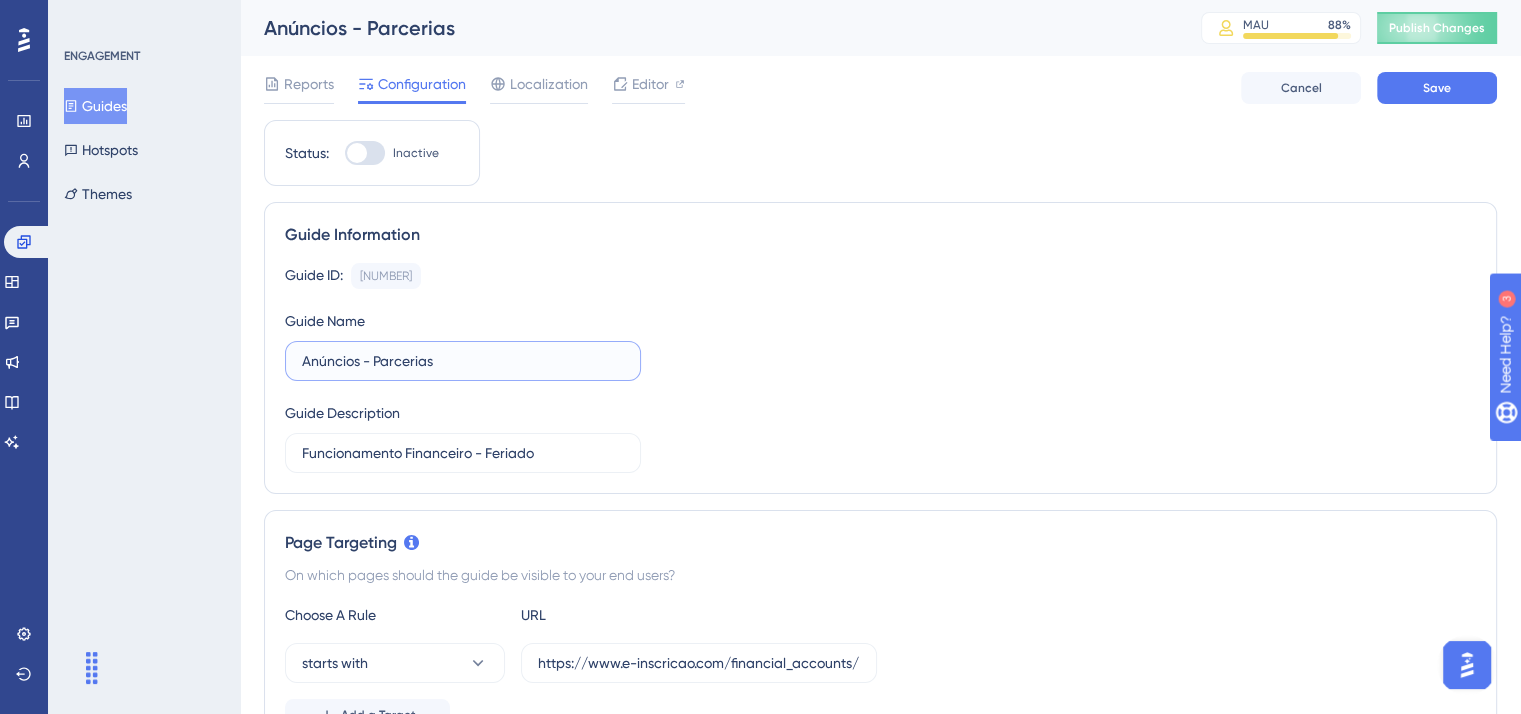 click on "Anúncios - Parcerias" at bounding box center [463, 361] 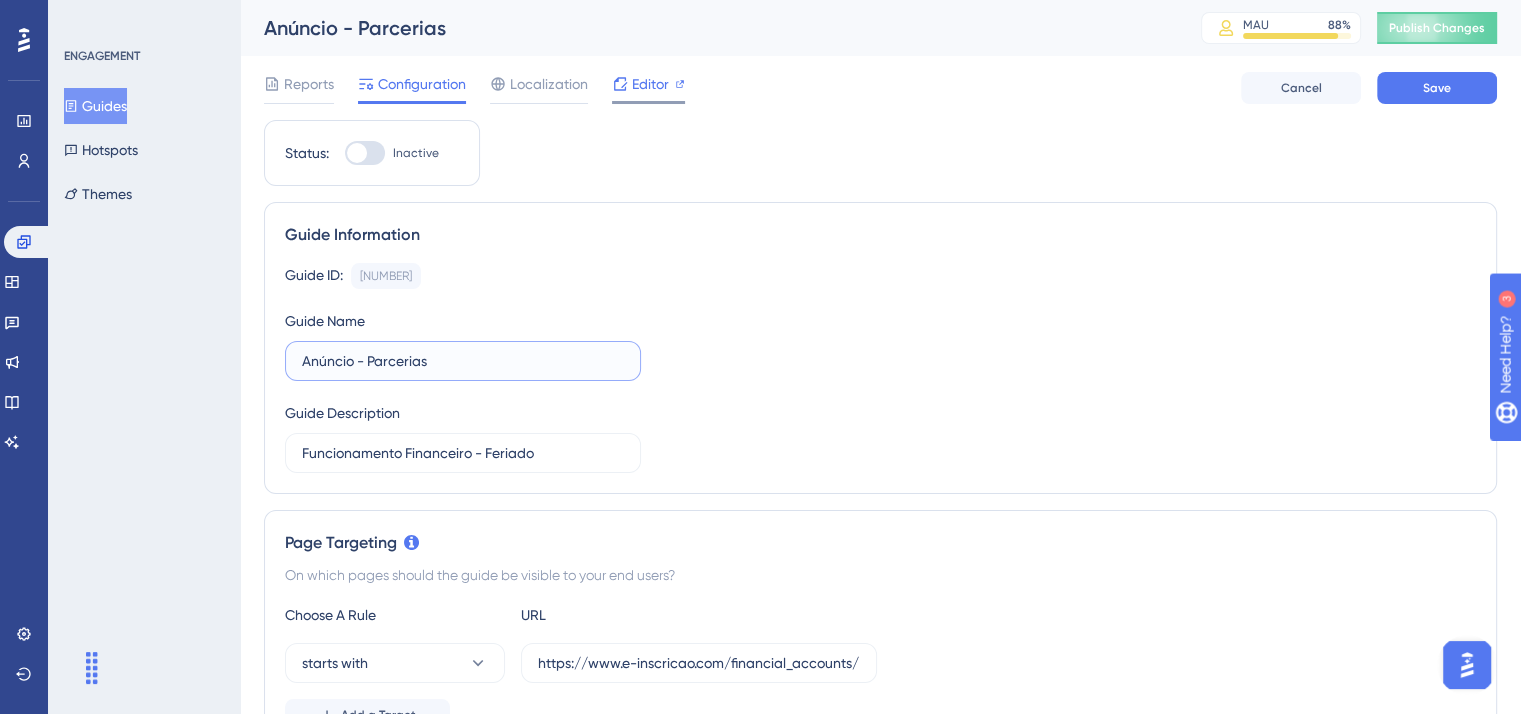 type on "Anúncio - Parcerias" 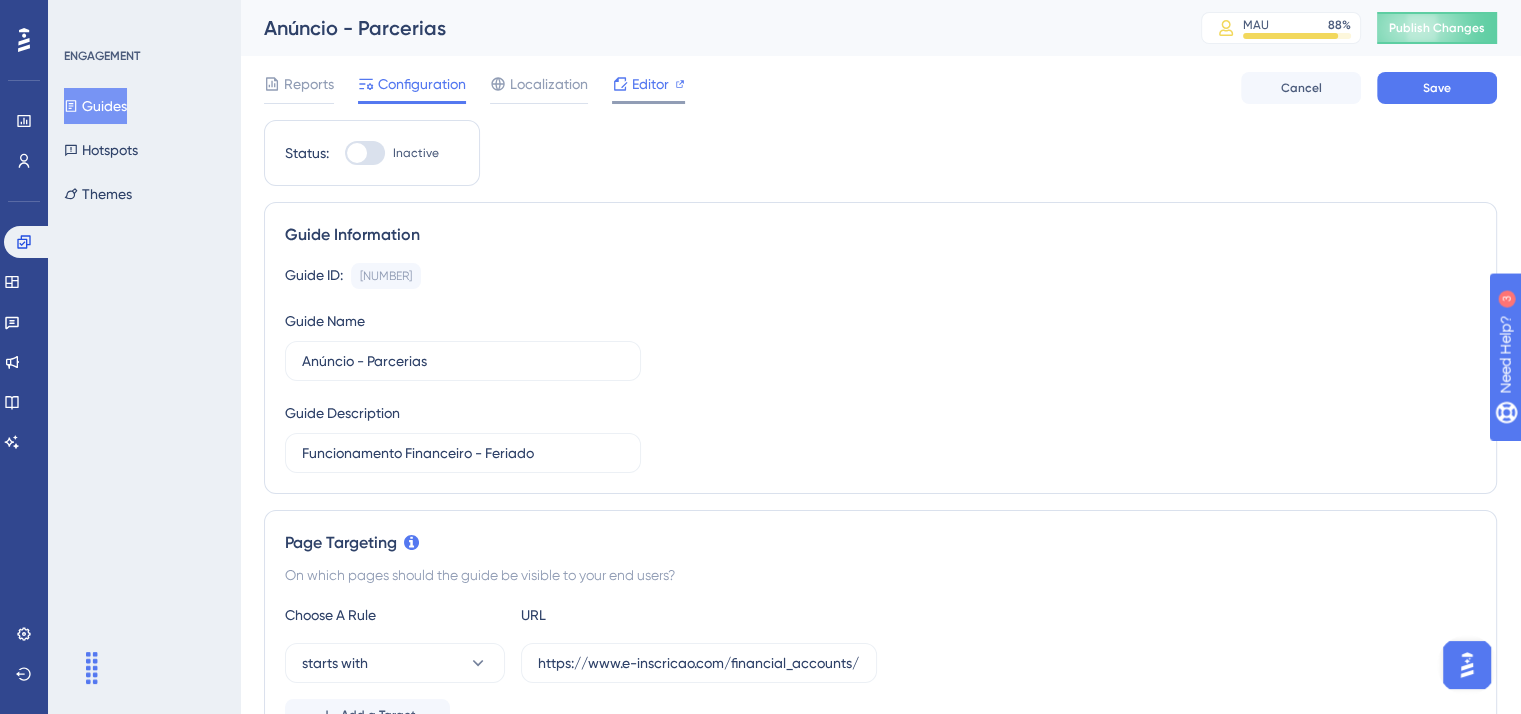 click on "Editor" at bounding box center (650, 84) 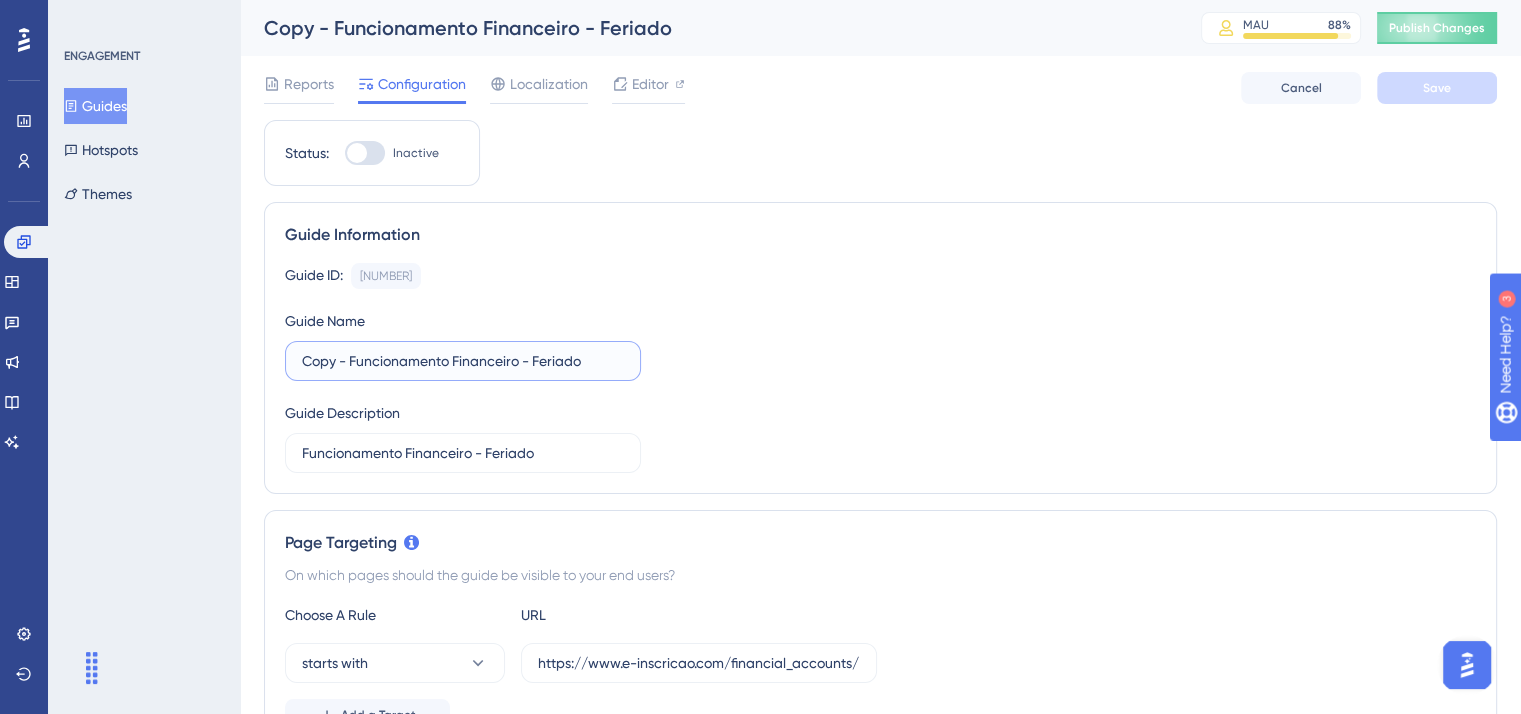 click on "Copy - Funcionamento Financeiro - Feriado" at bounding box center (463, 361) 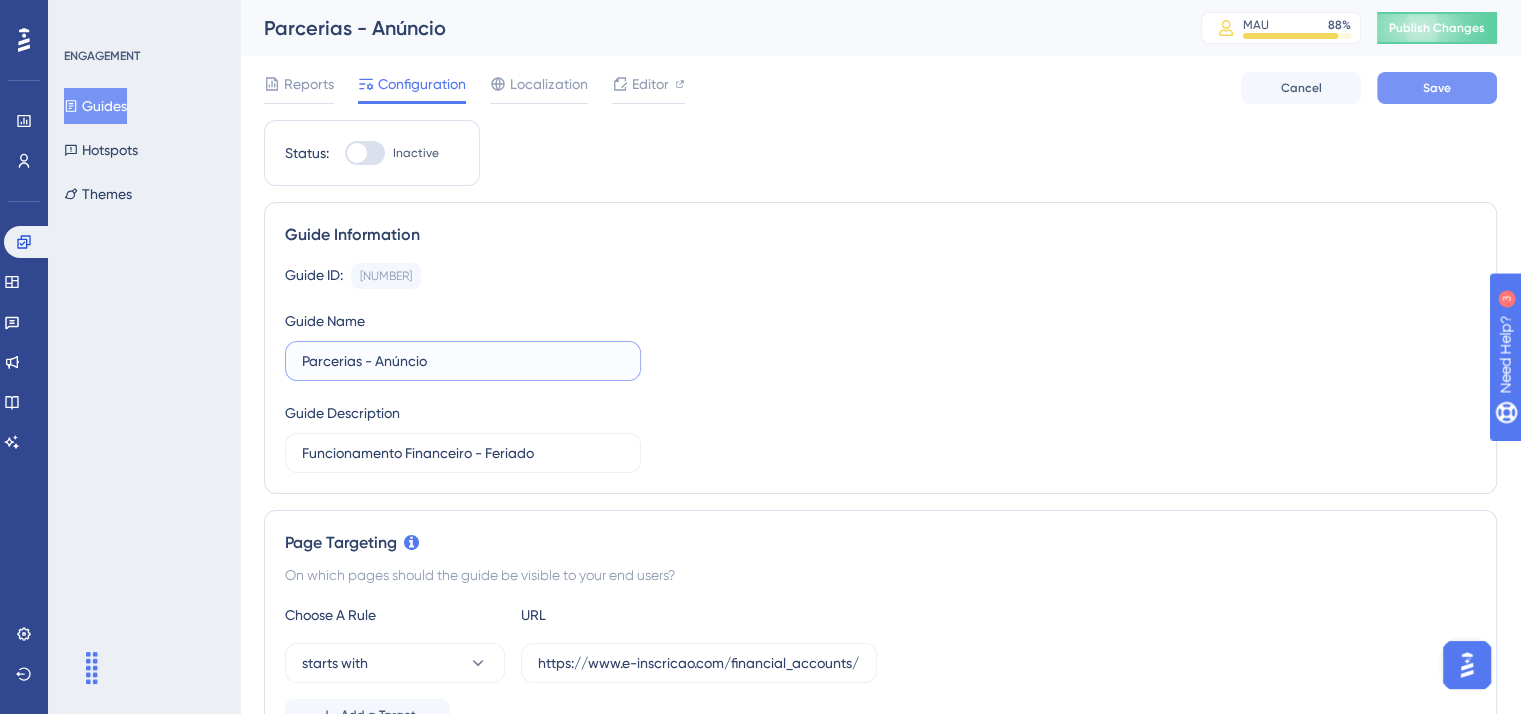 type on "Parcerias - Anúncio" 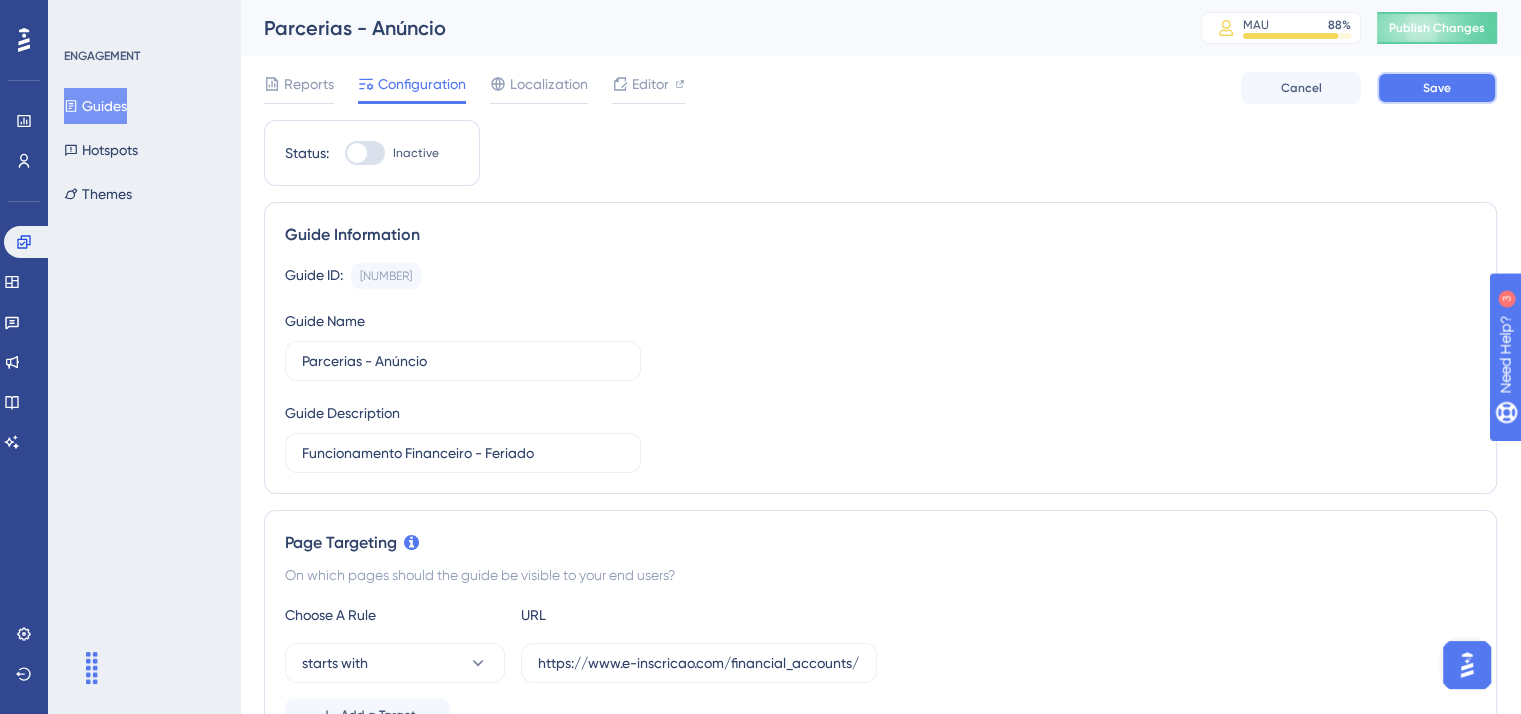 click on "Save" at bounding box center [1437, 88] 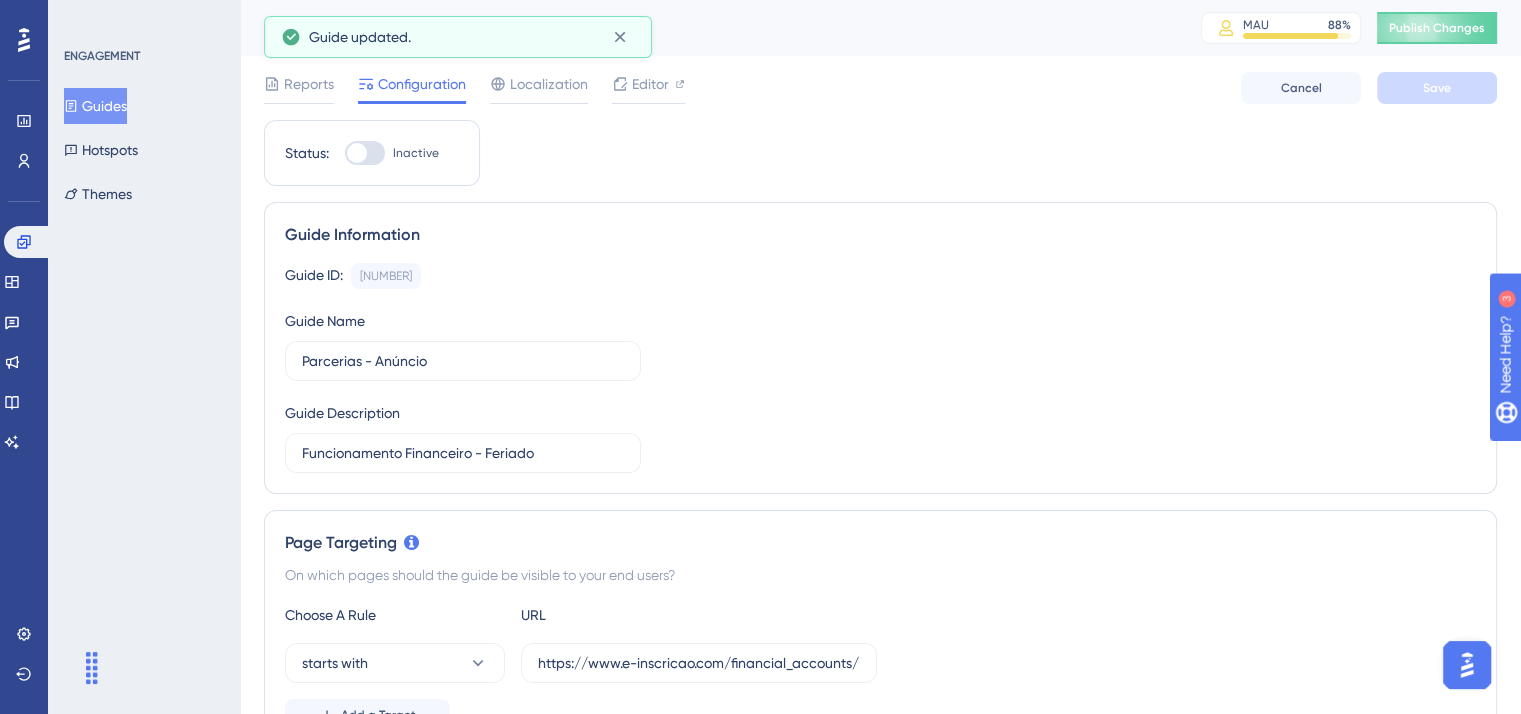 click on "Reports Configuration Localization Editor Cancel Save" at bounding box center (880, 88) 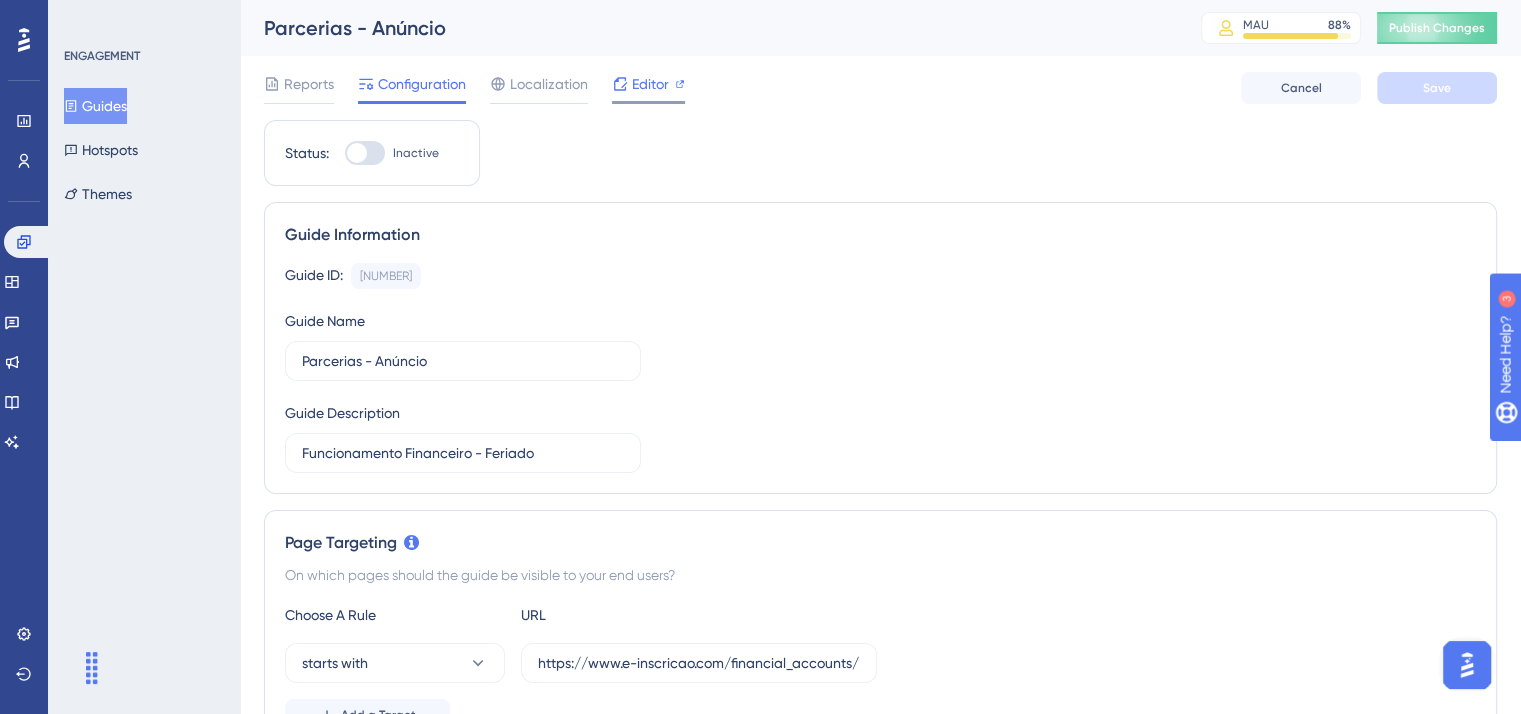 click 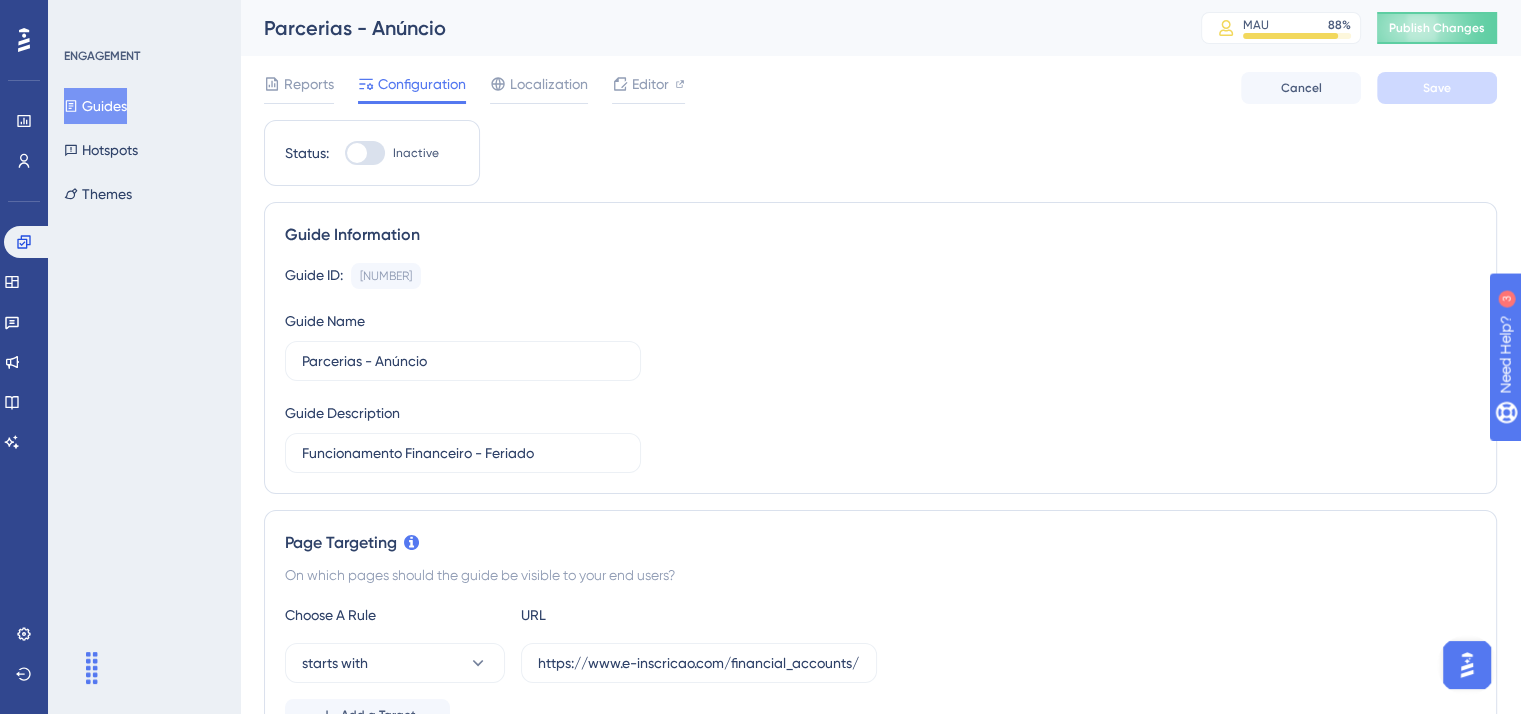 click at bounding box center [357, 153] 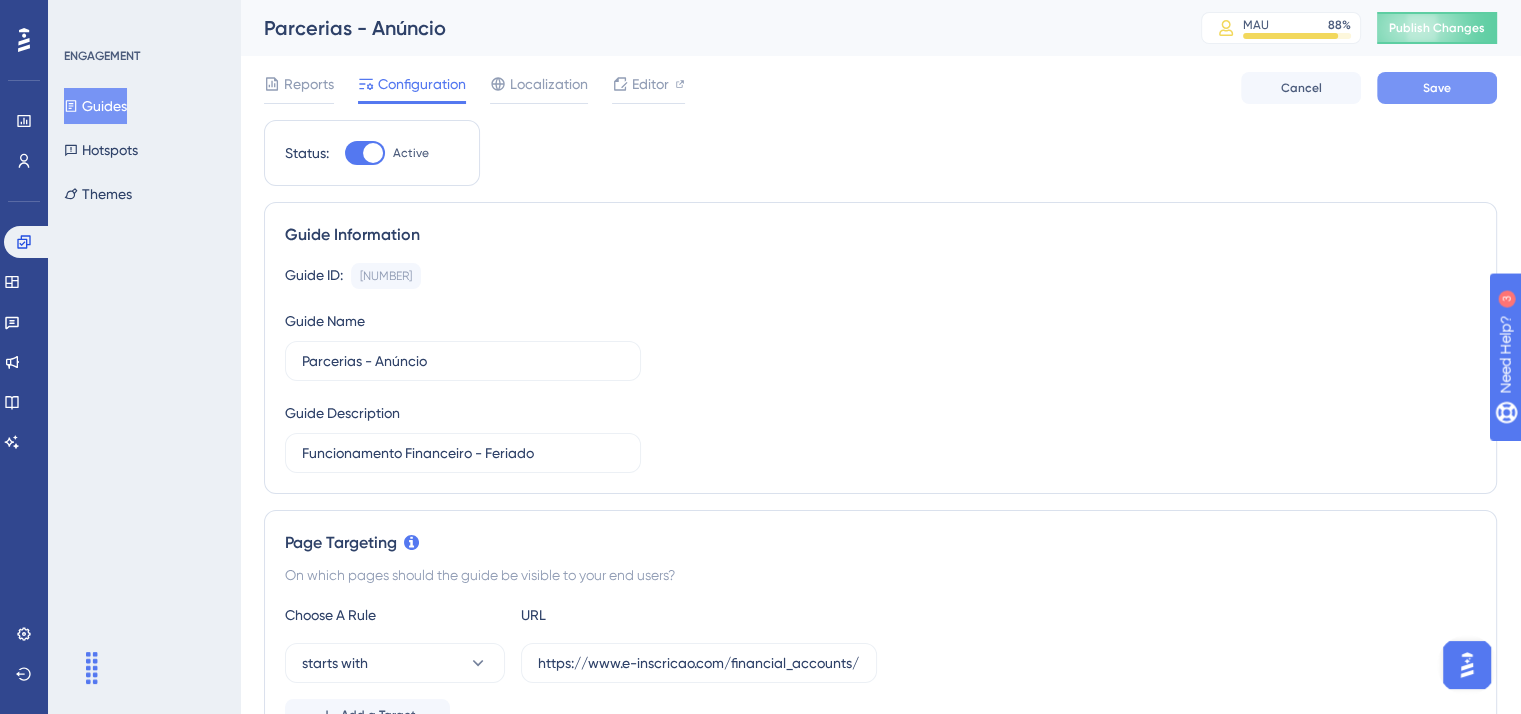 click on "Save" at bounding box center (1437, 88) 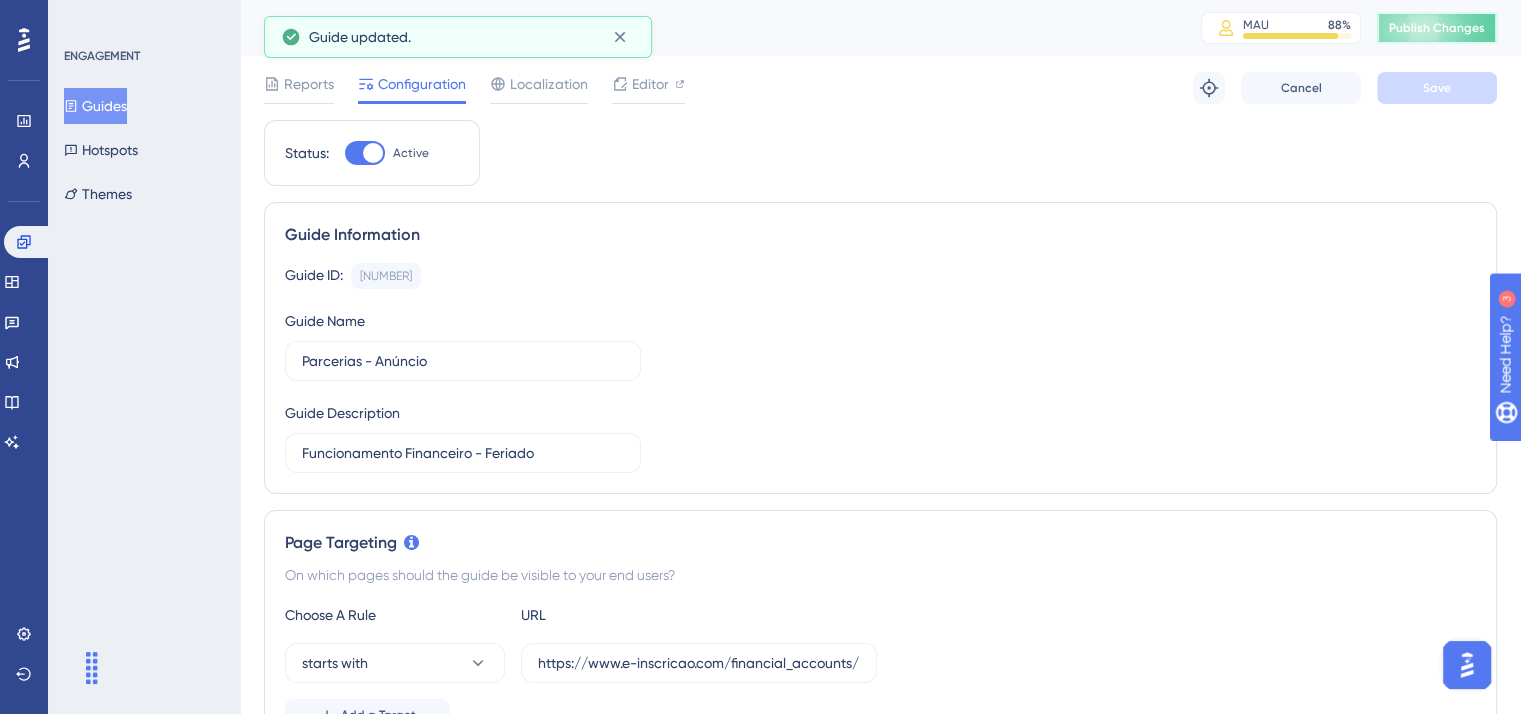 click on "Publish Changes" at bounding box center [1437, 28] 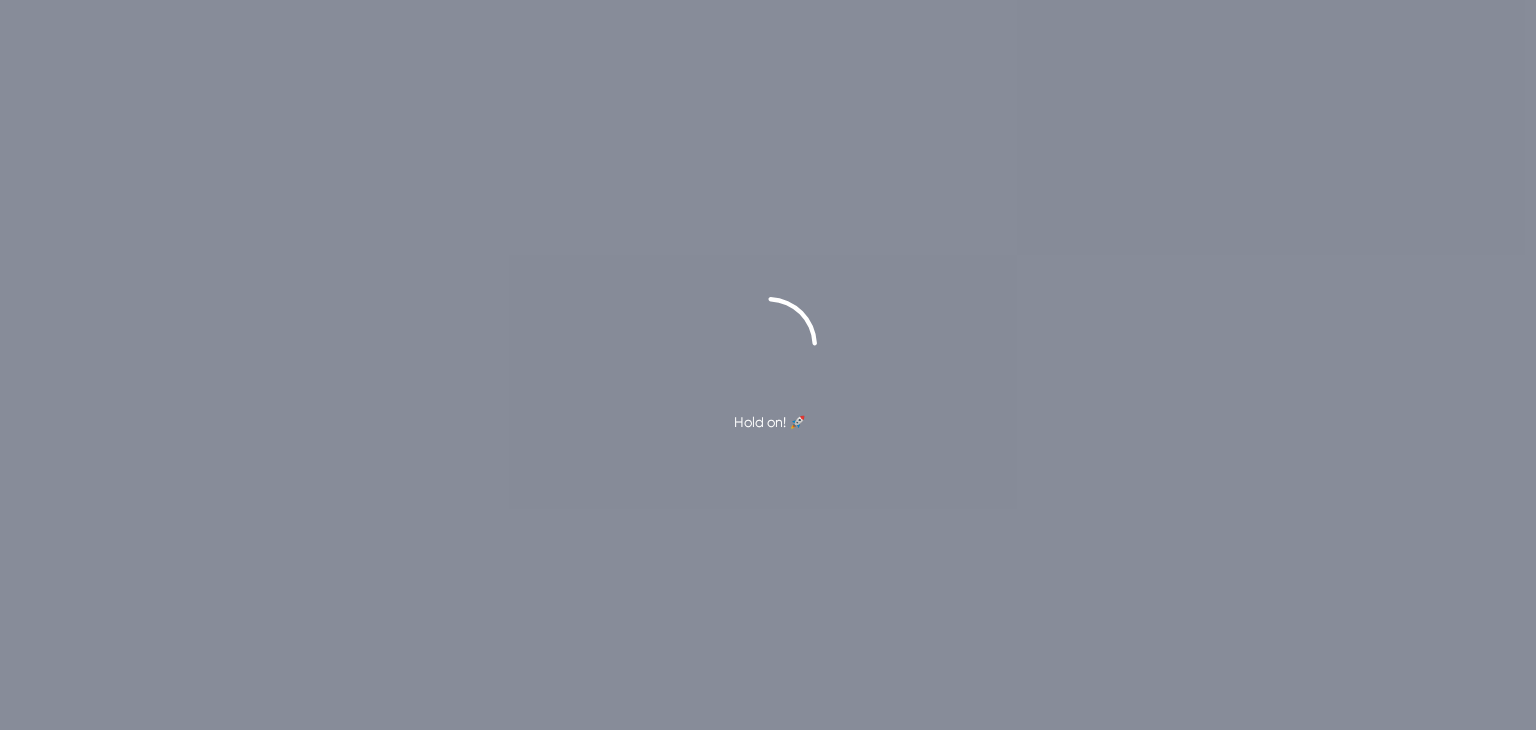 scroll, scrollTop: 0, scrollLeft: 0, axis: both 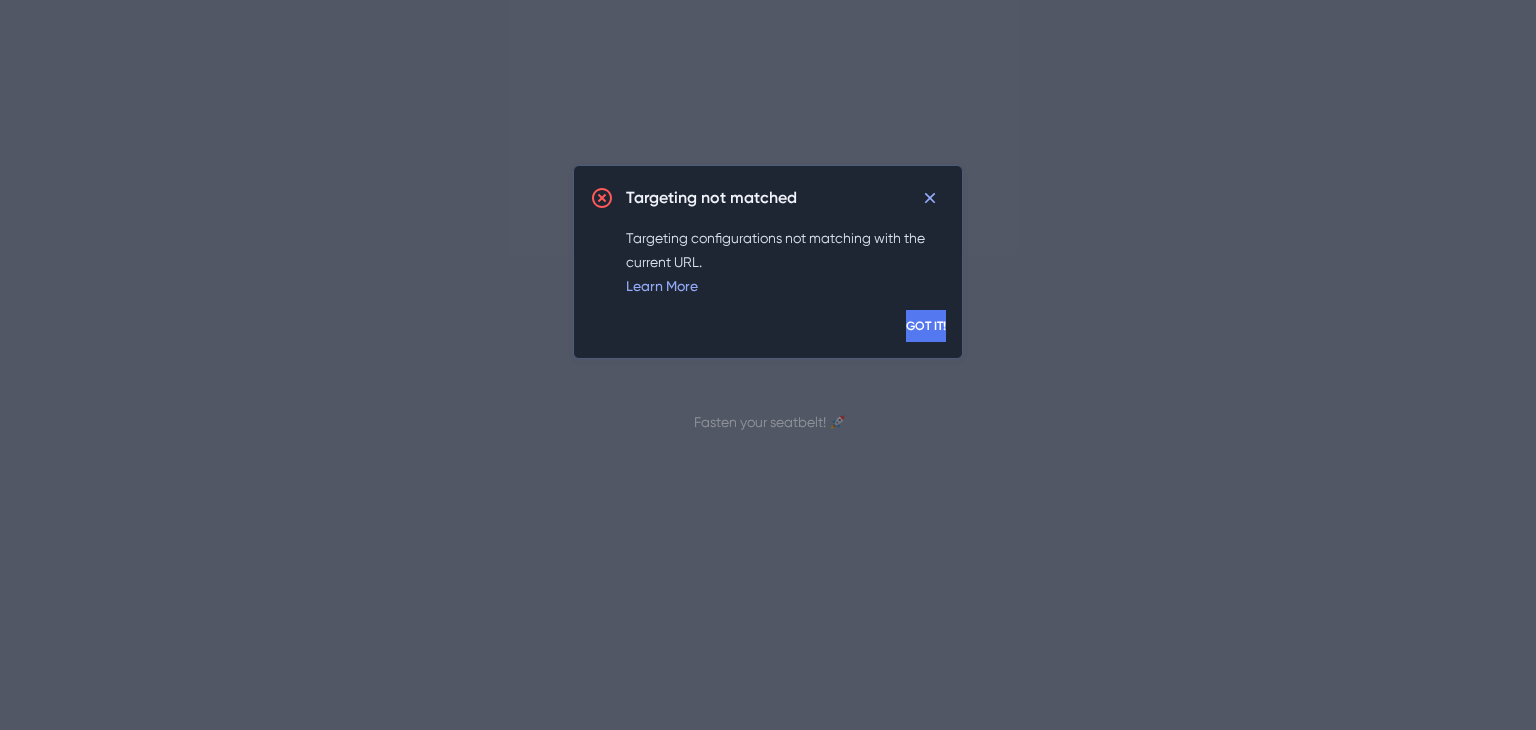 click on "GOT IT!" at bounding box center (926, 326) 